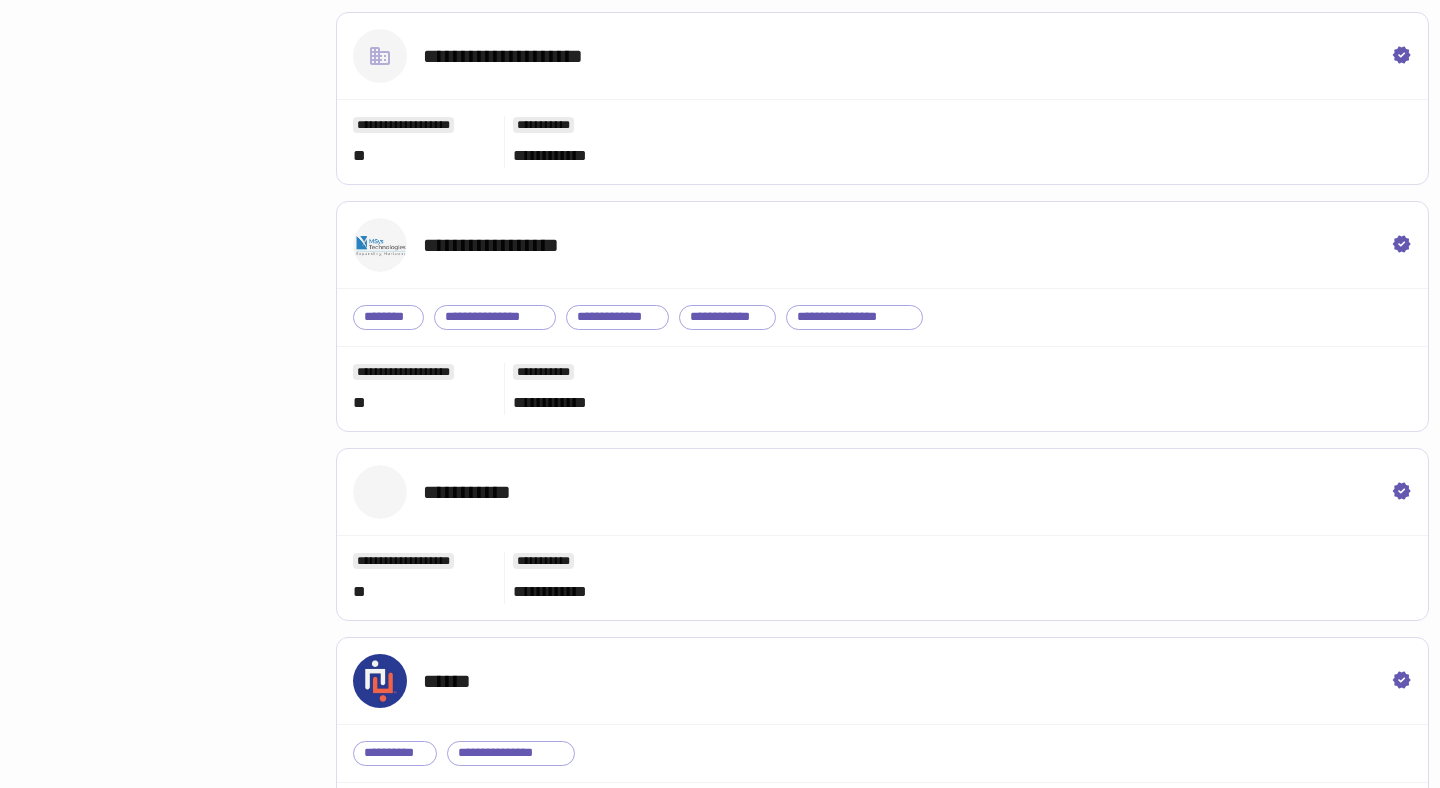 scroll, scrollTop: 6639, scrollLeft: 0, axis: vertical 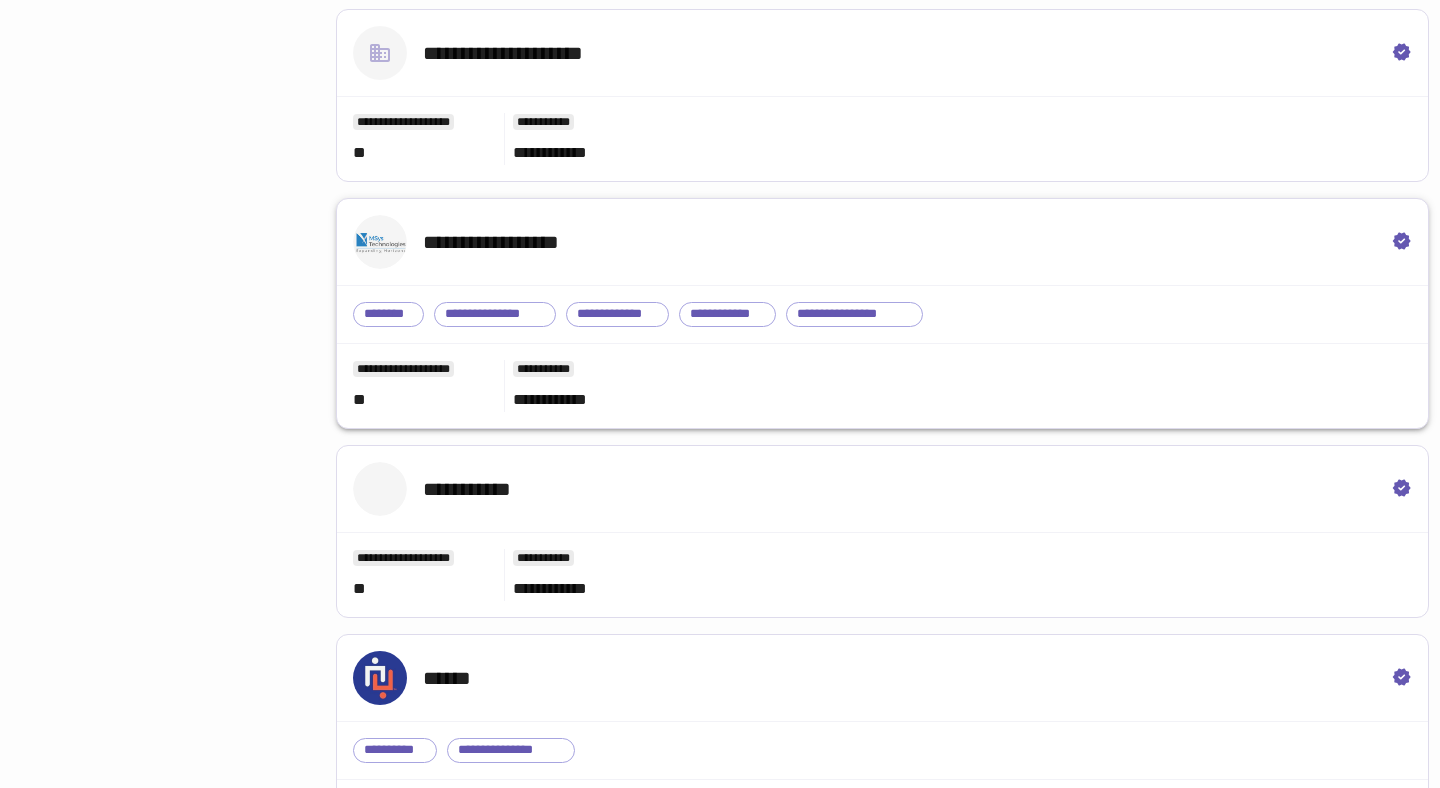 click on "**********" at bounding box center (882, 242) 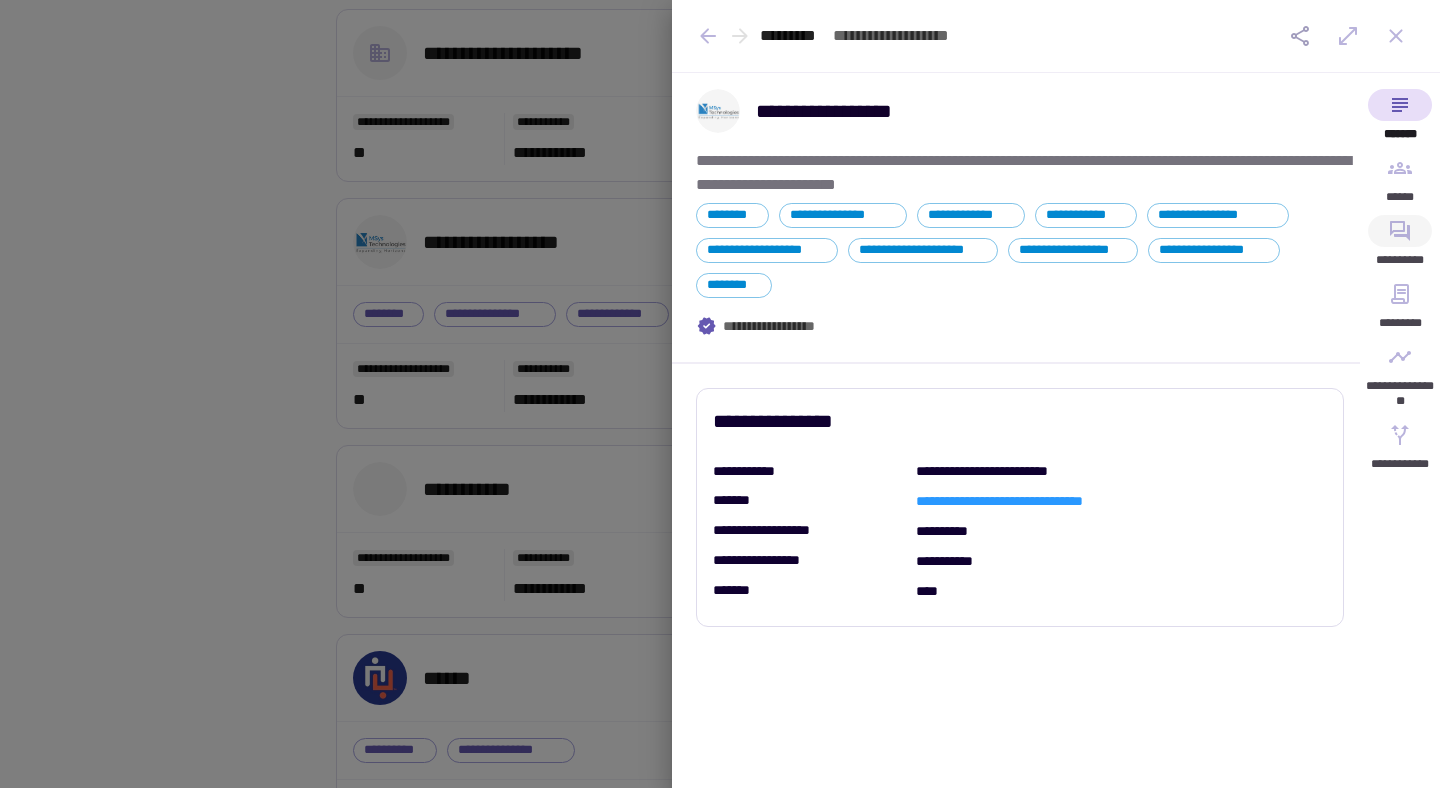 click 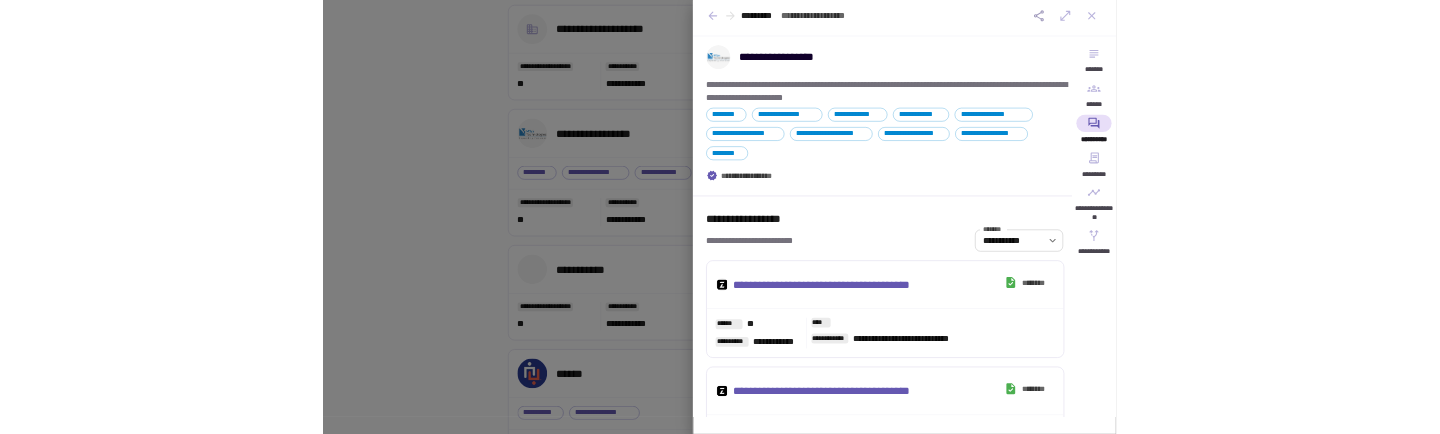 scroll, scrollTop: 11, scrollLeft: 0, axis: vertical 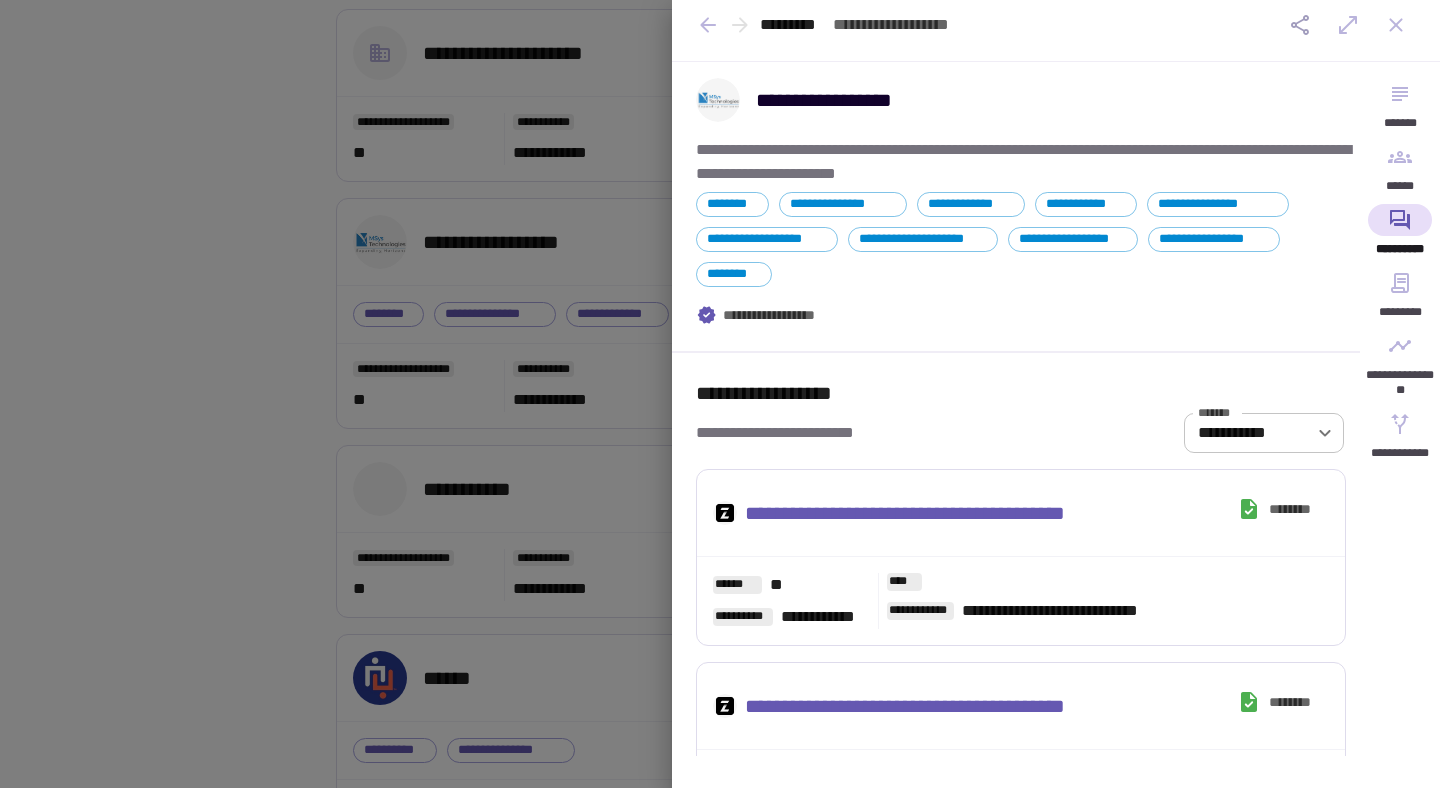 type 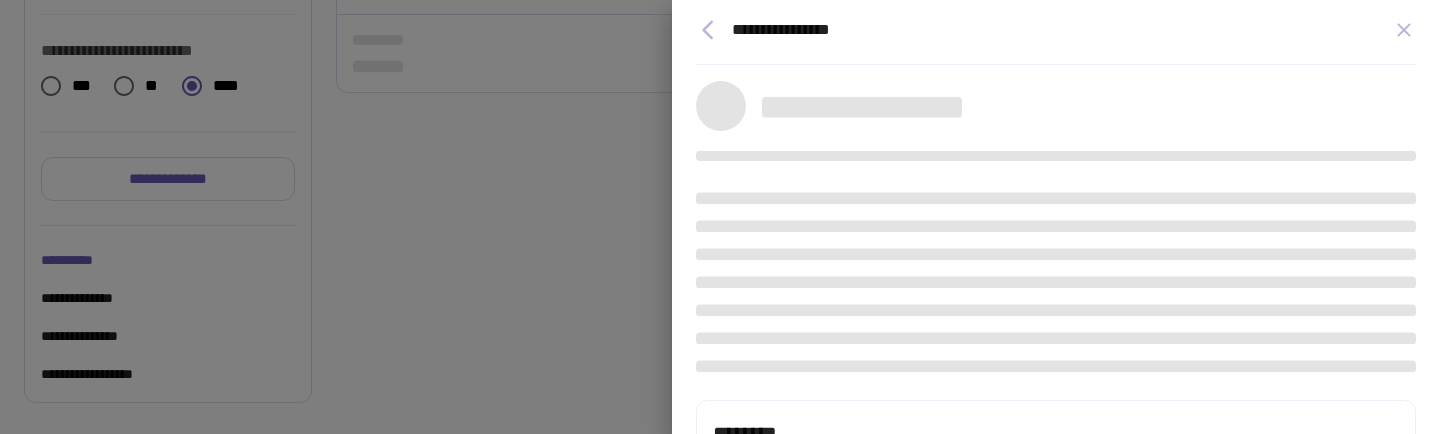 scroll, scrollTop: 846, scrollLeft: 0, axis: vertical 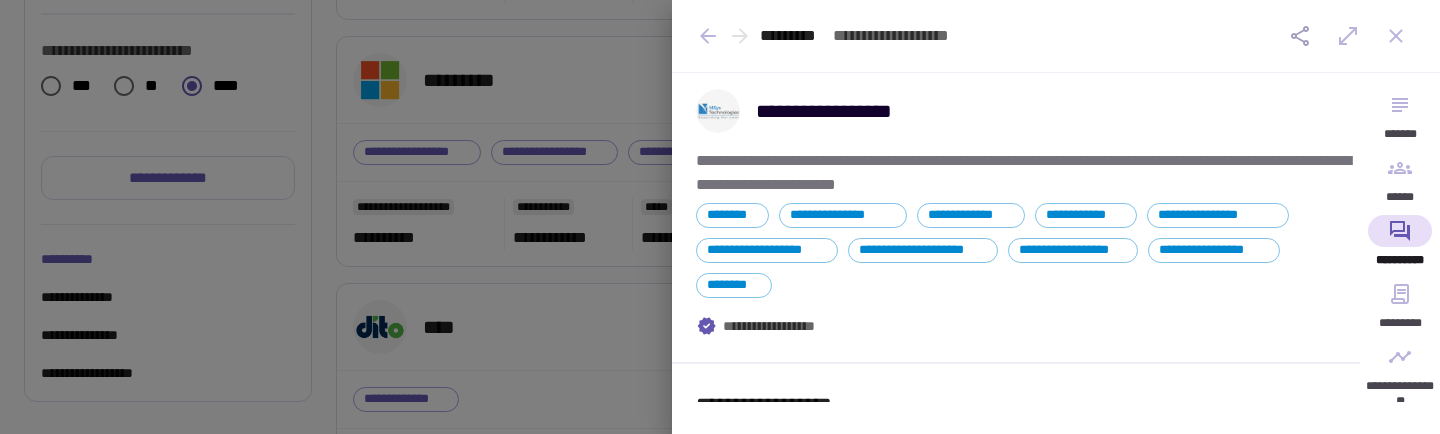 click at bounding box center [720, 217] 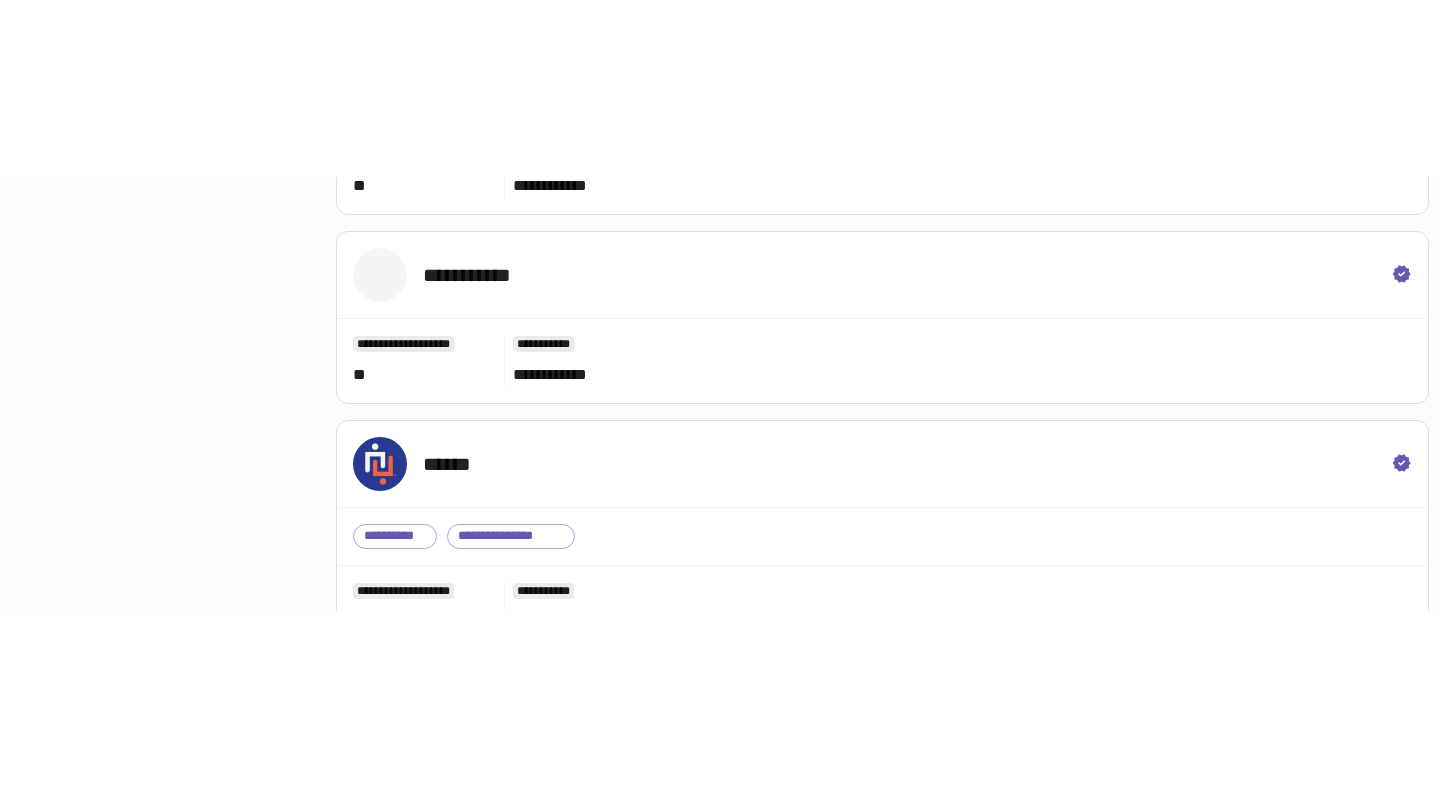 scroll, scrollTop: 7092, scrollLeft: 0, axis: vertical 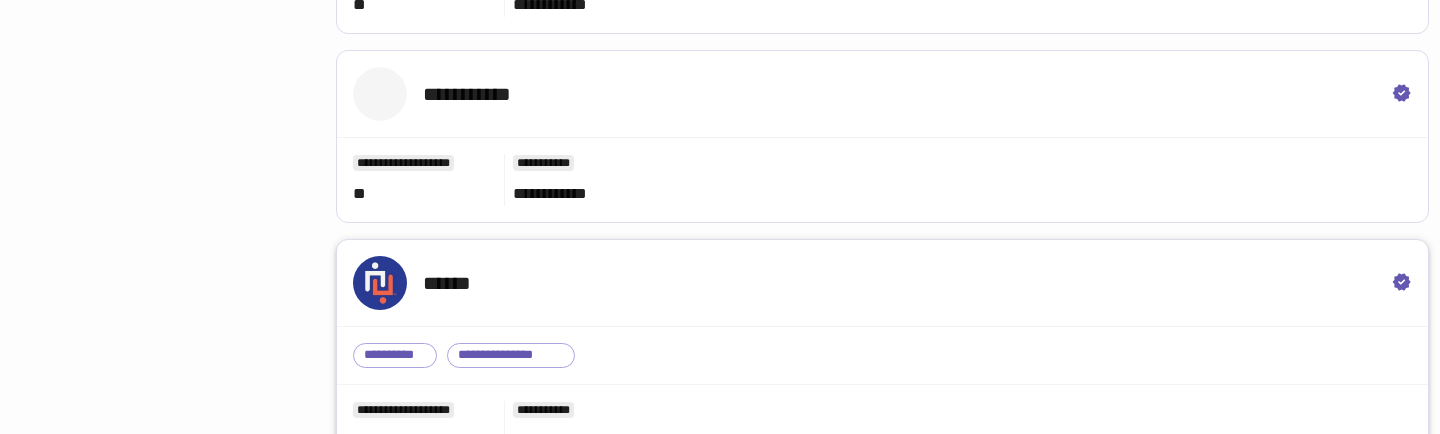 click on "******" at bounding box center [882, 283] 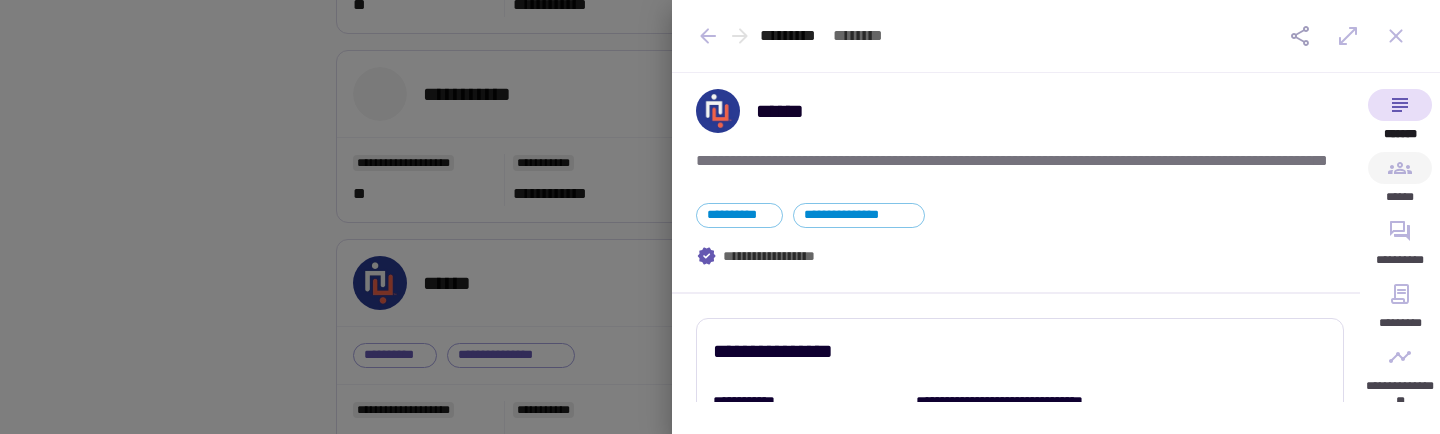 click 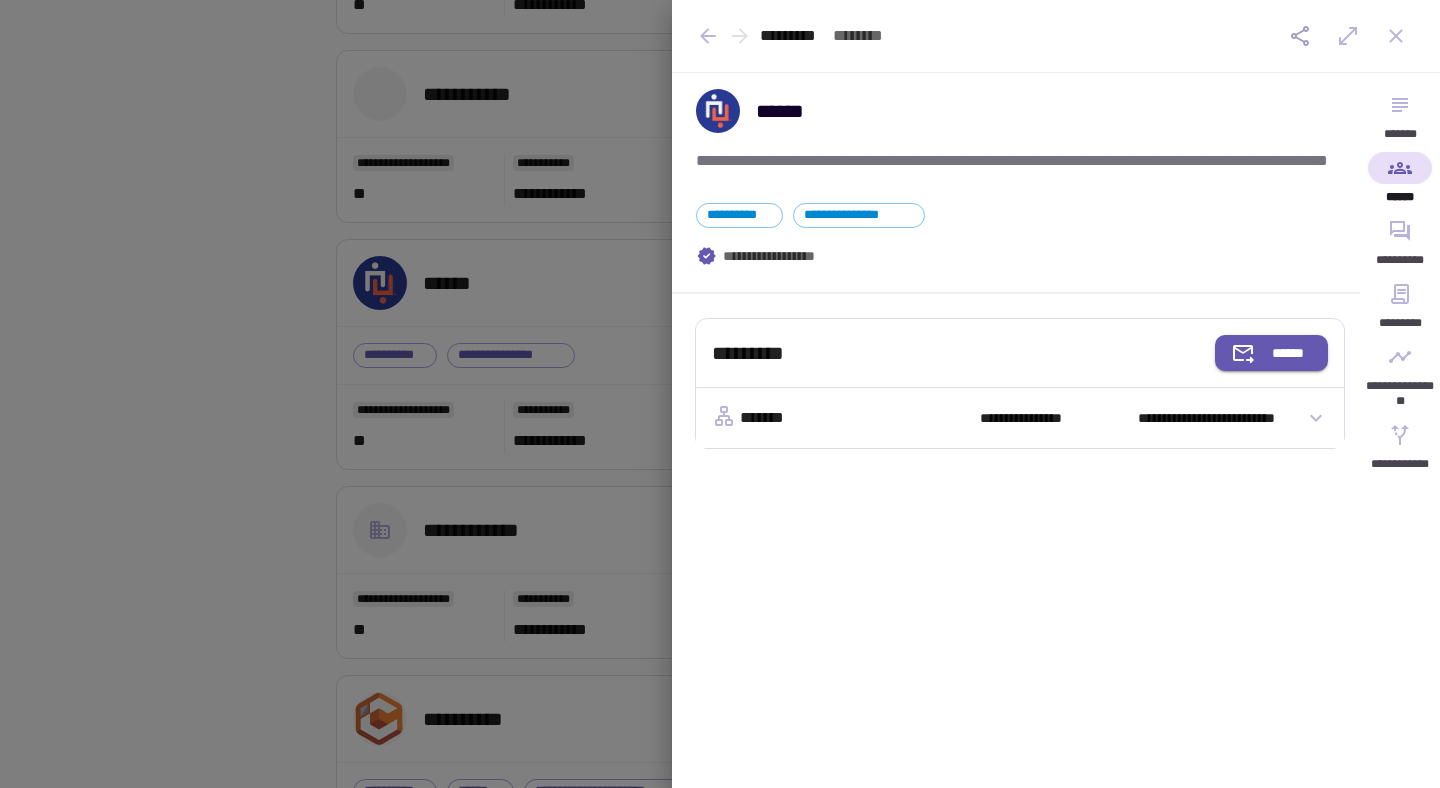 click on "**********" at bounding box center [1008, 418] 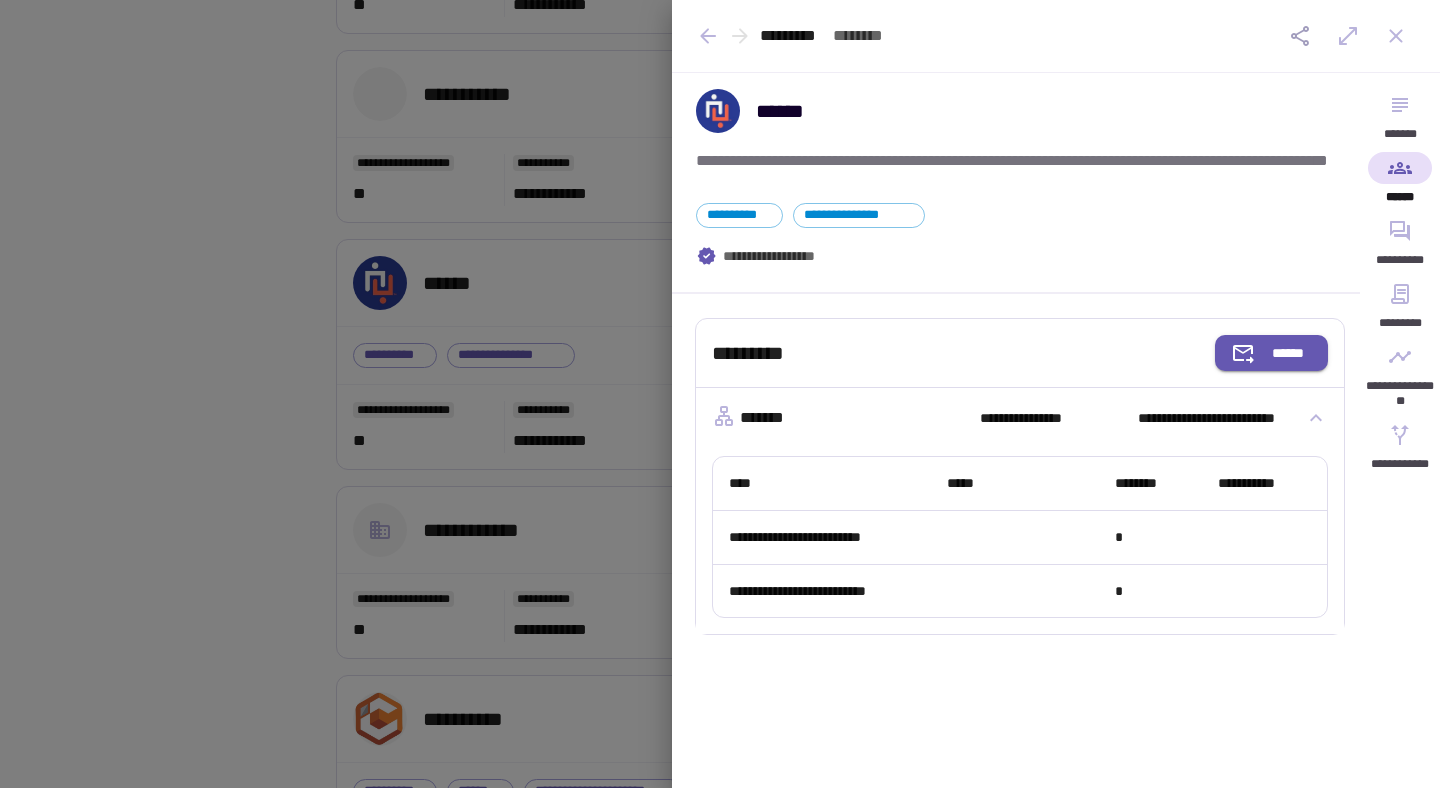 click at bounding box center [720, 394] 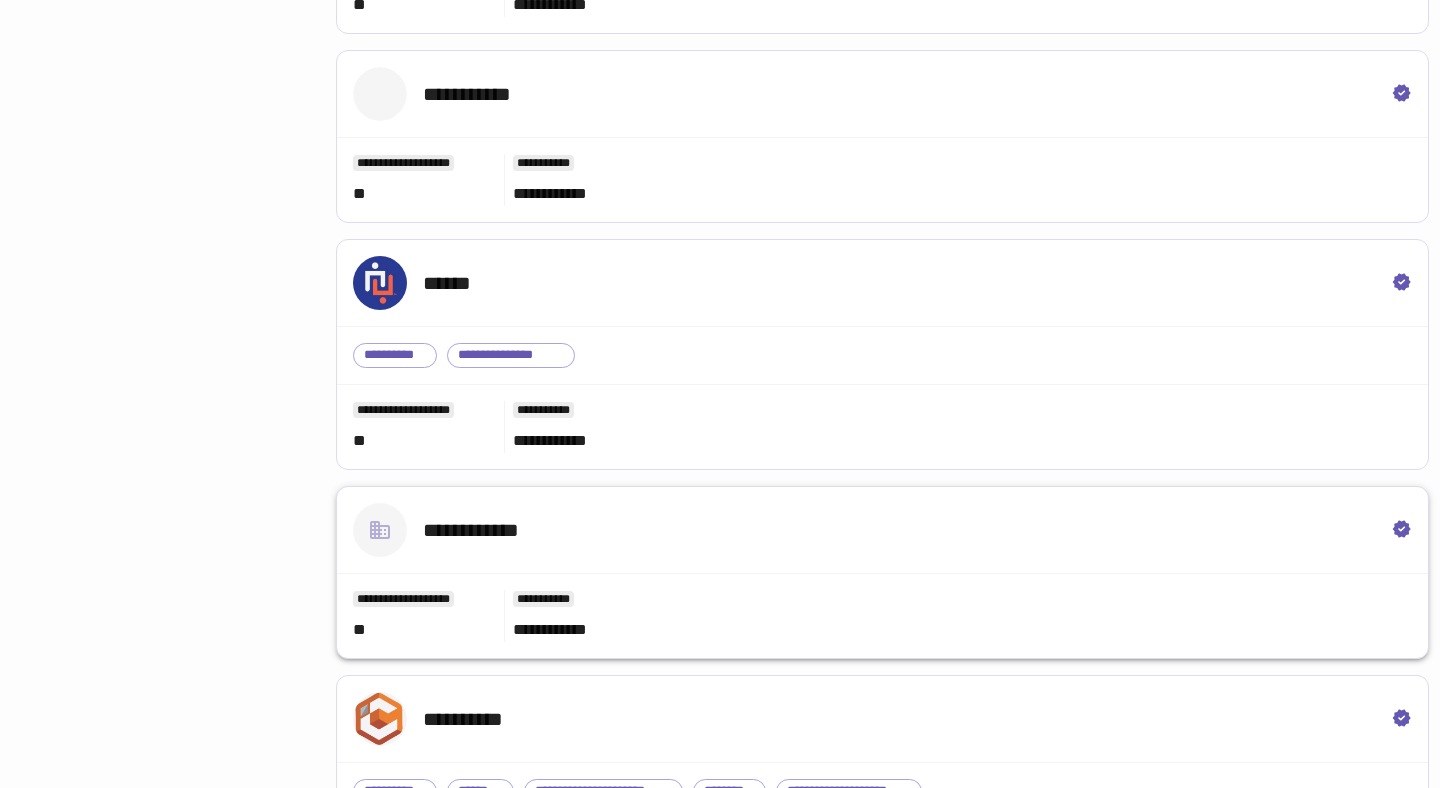 click on "**********" at bounding box center (882, 530) 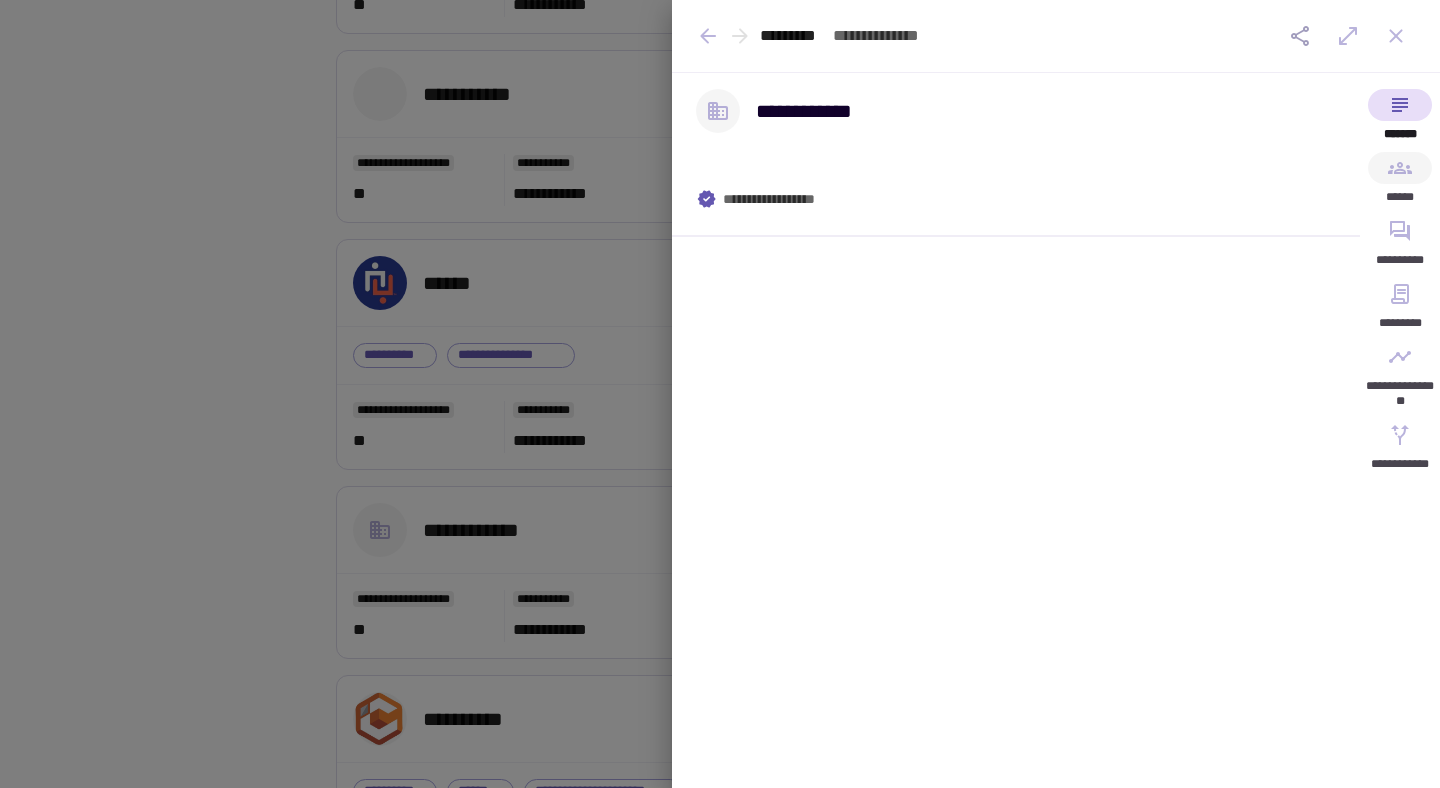 click 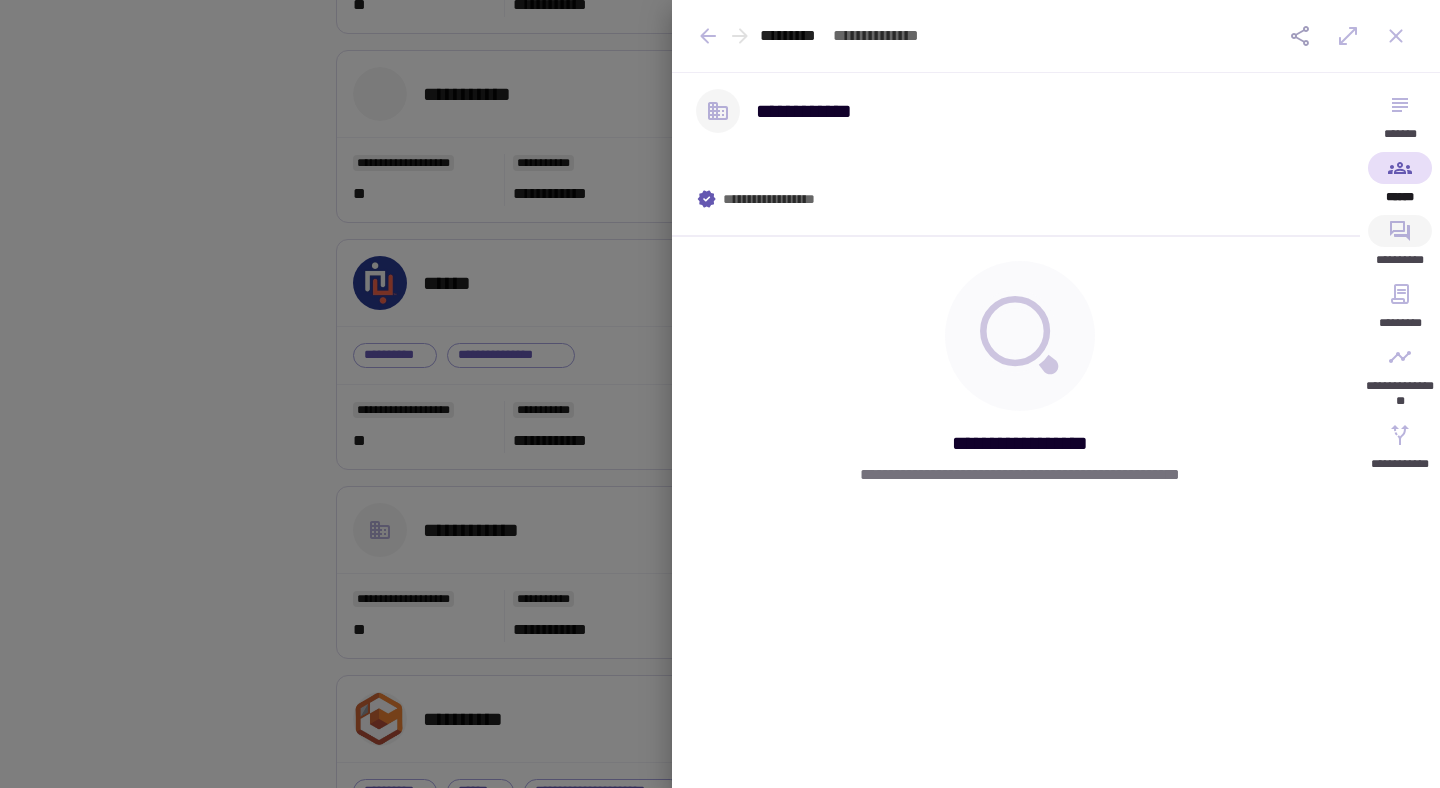 click 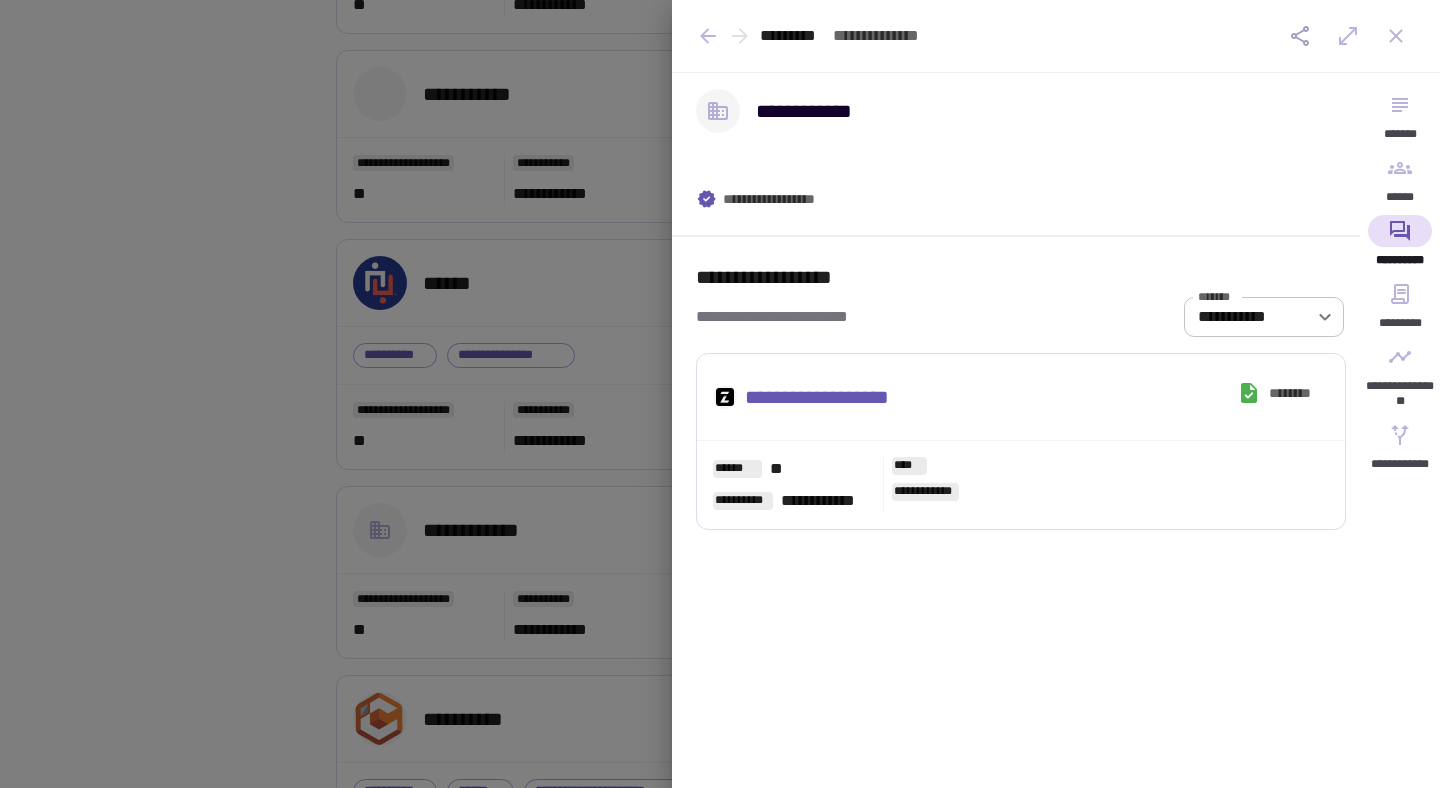 click at bounding box center [720, 394] 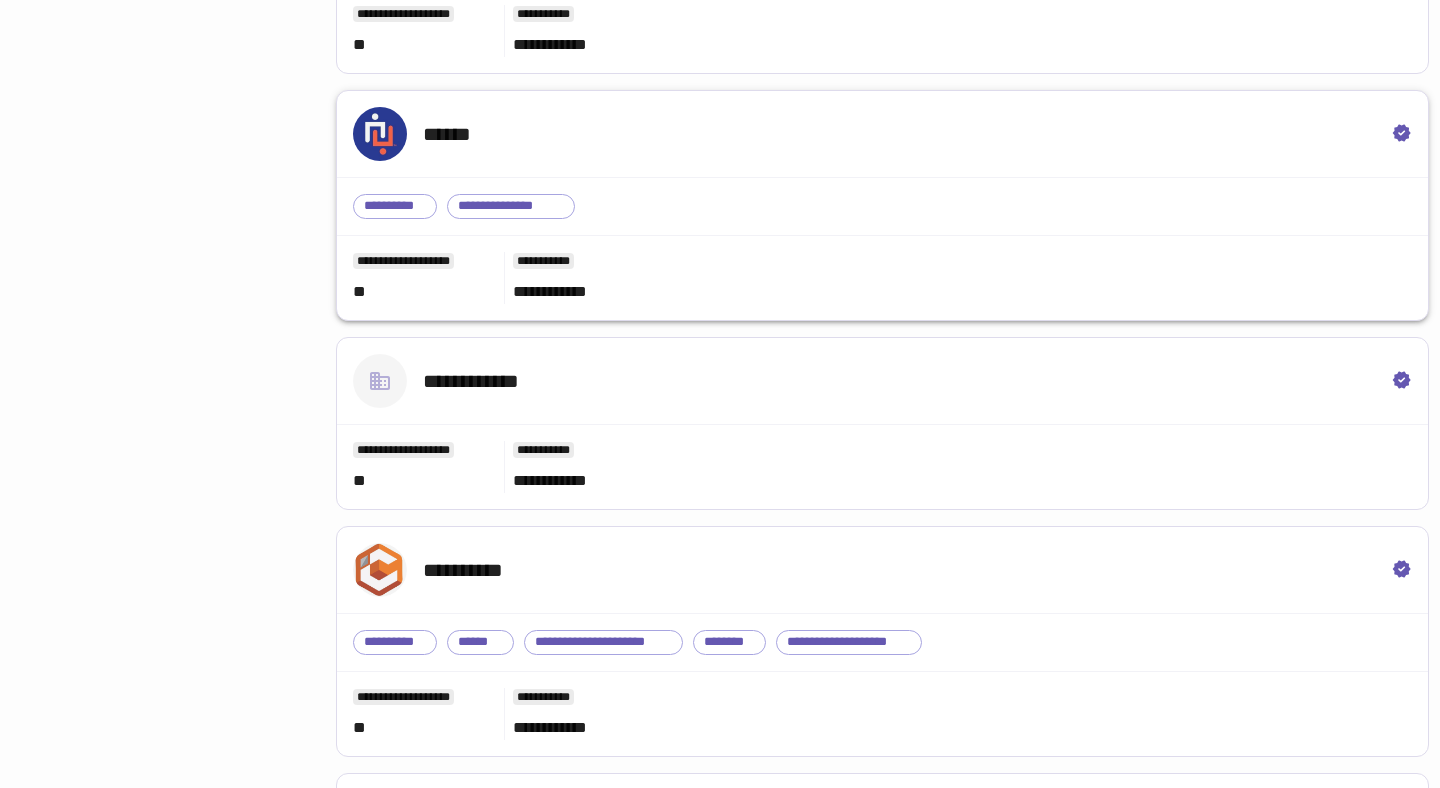 scroll, scrollTop: 7263, scrollLeft: 0, axis: vertical 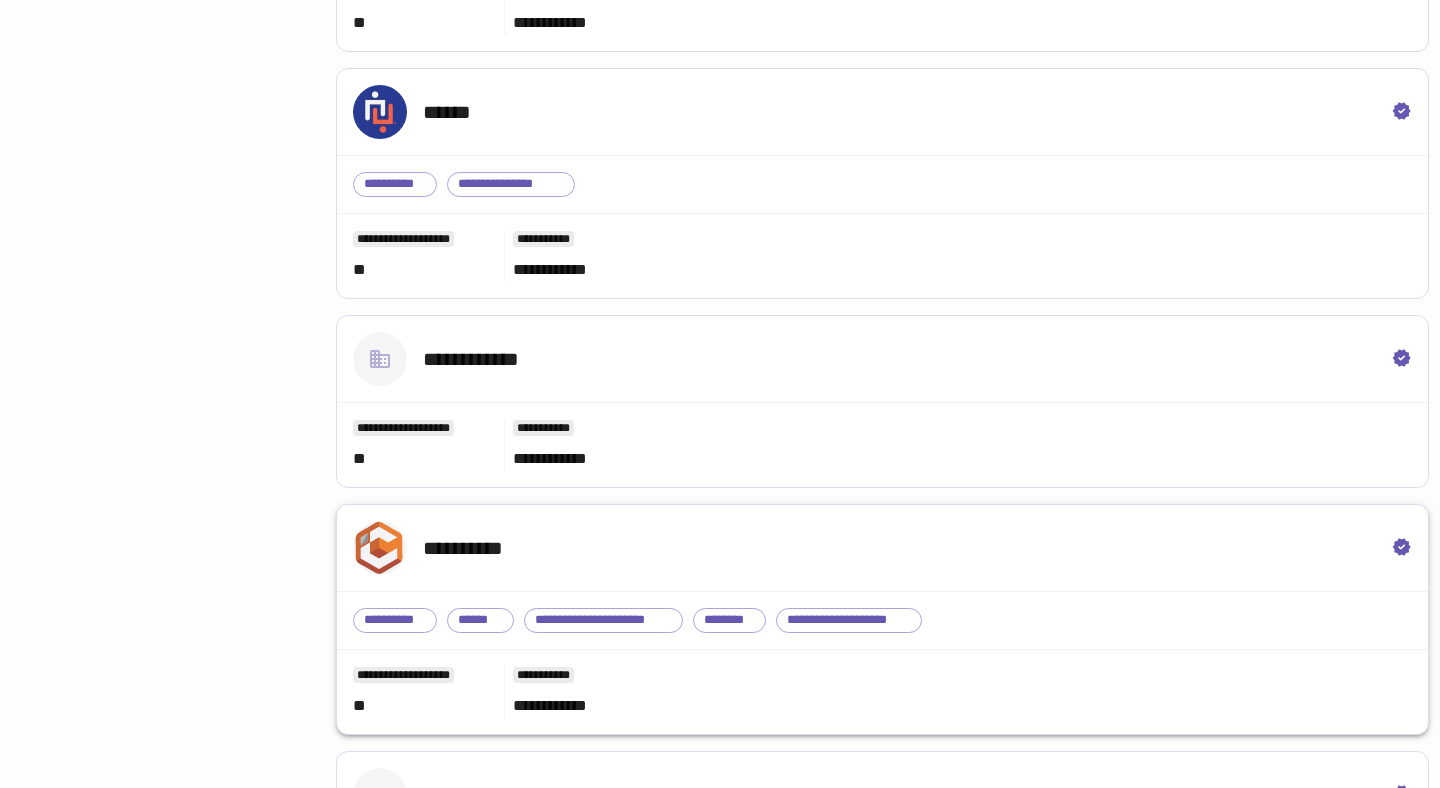 click on "**********" at bounding box center [882, 548] 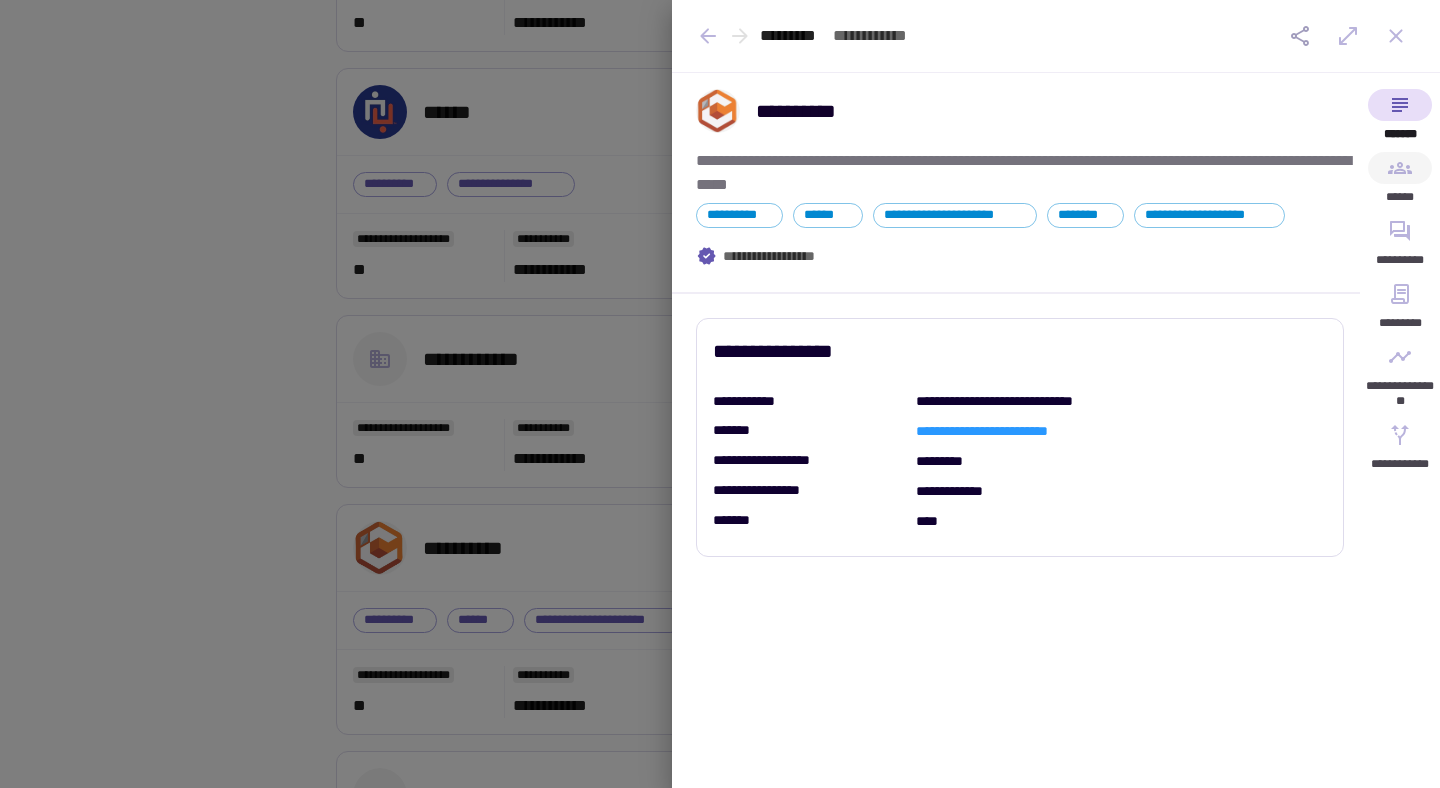 click 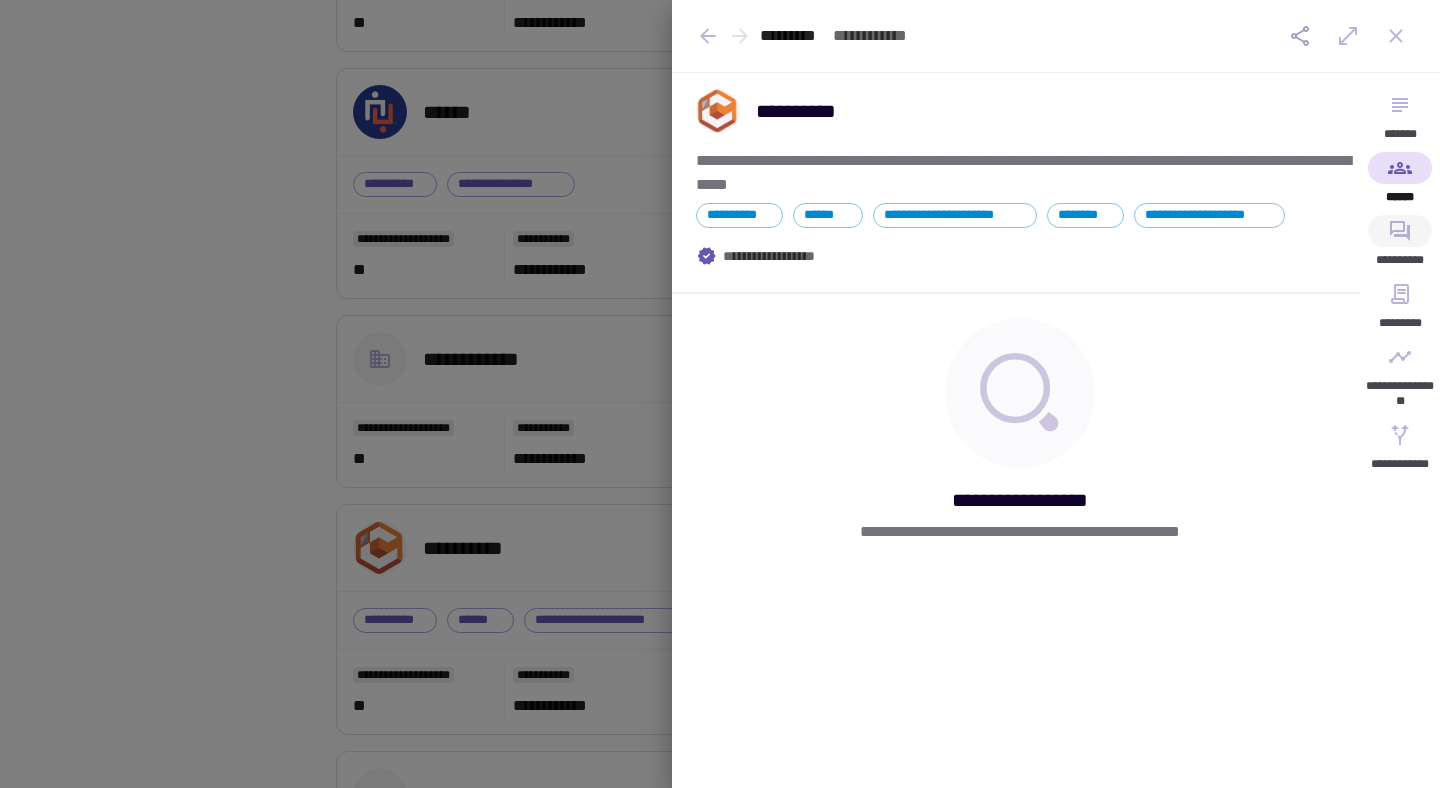 click 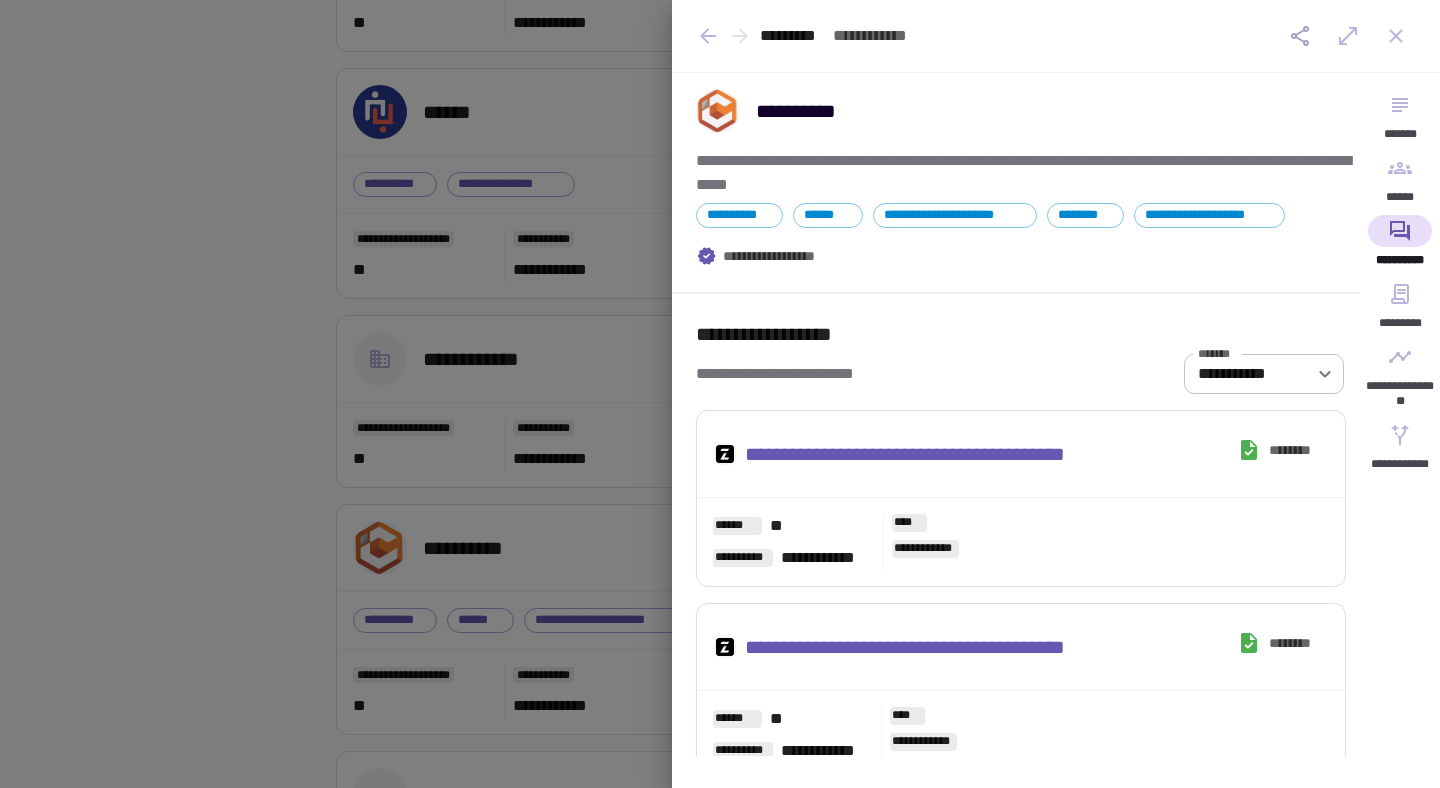 click at bounding box center (720, 394) 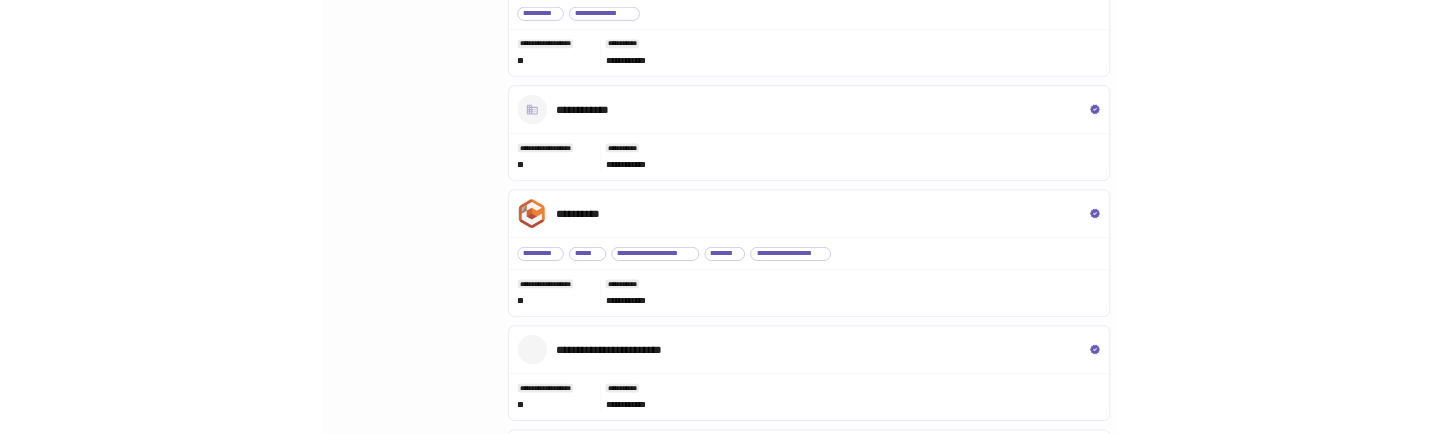 scroll, scrollTop: 7440, scrollLeft: 0, axis: vertical 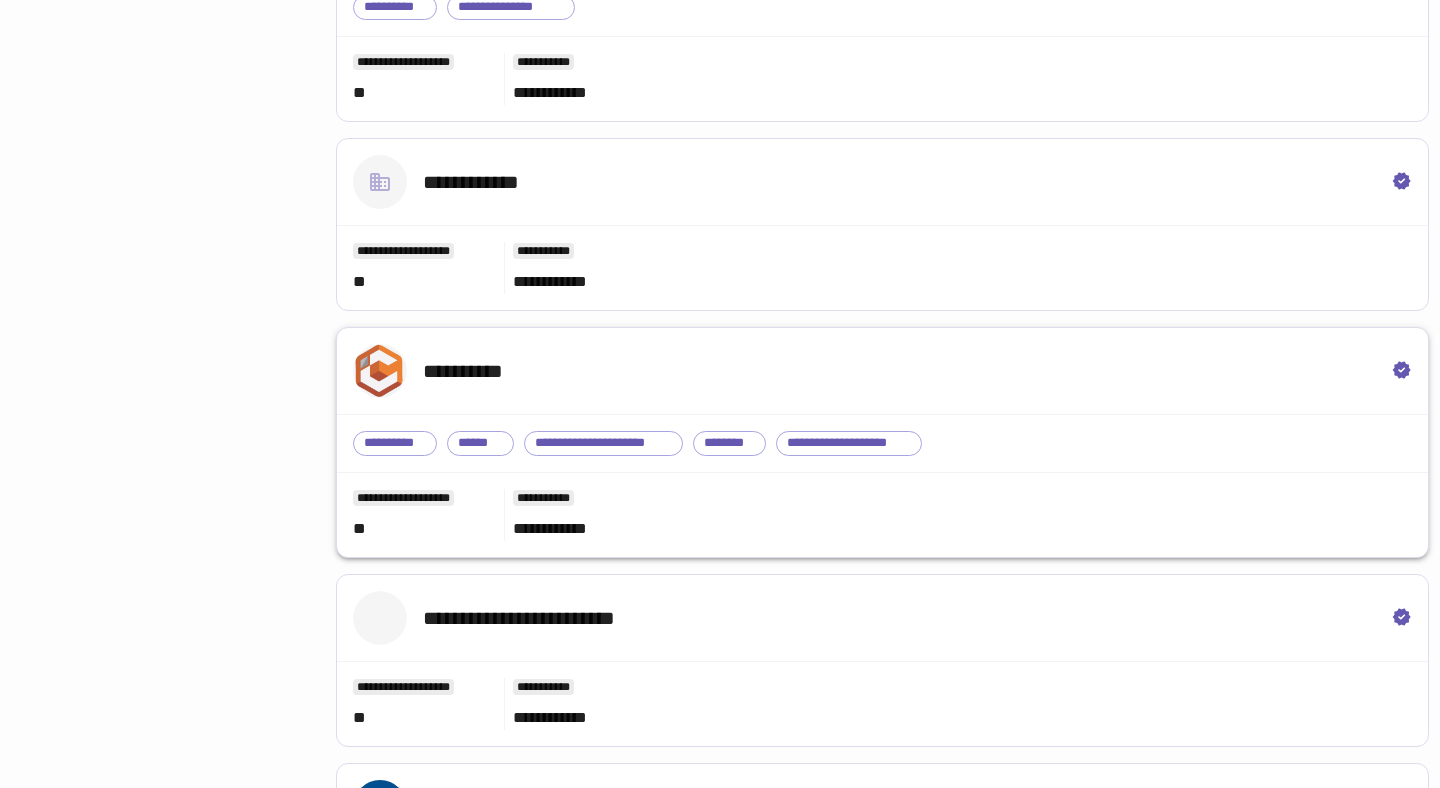 click on "**********" at bounding box center (882, 371) 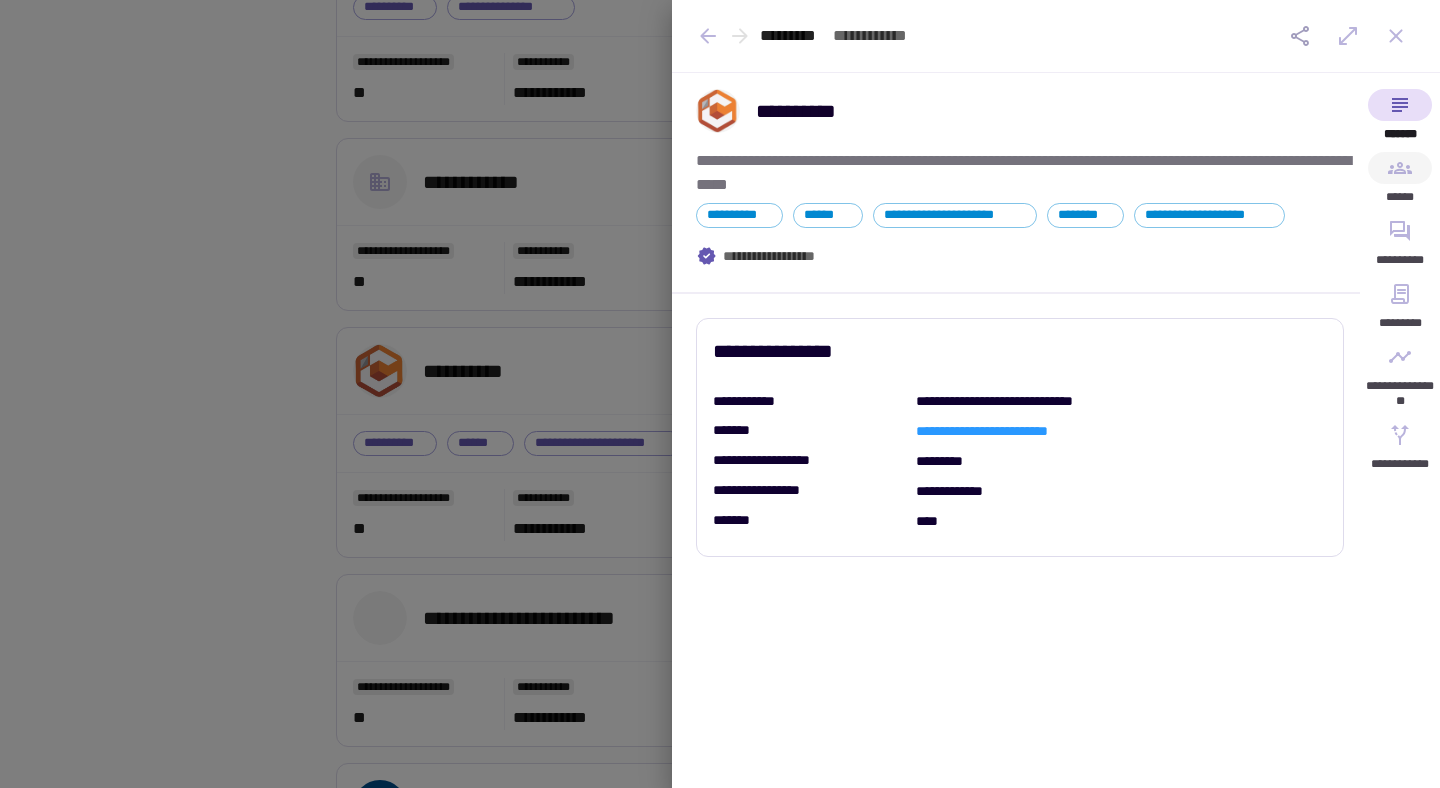 click on "******" at bounding box center [1400, 183] 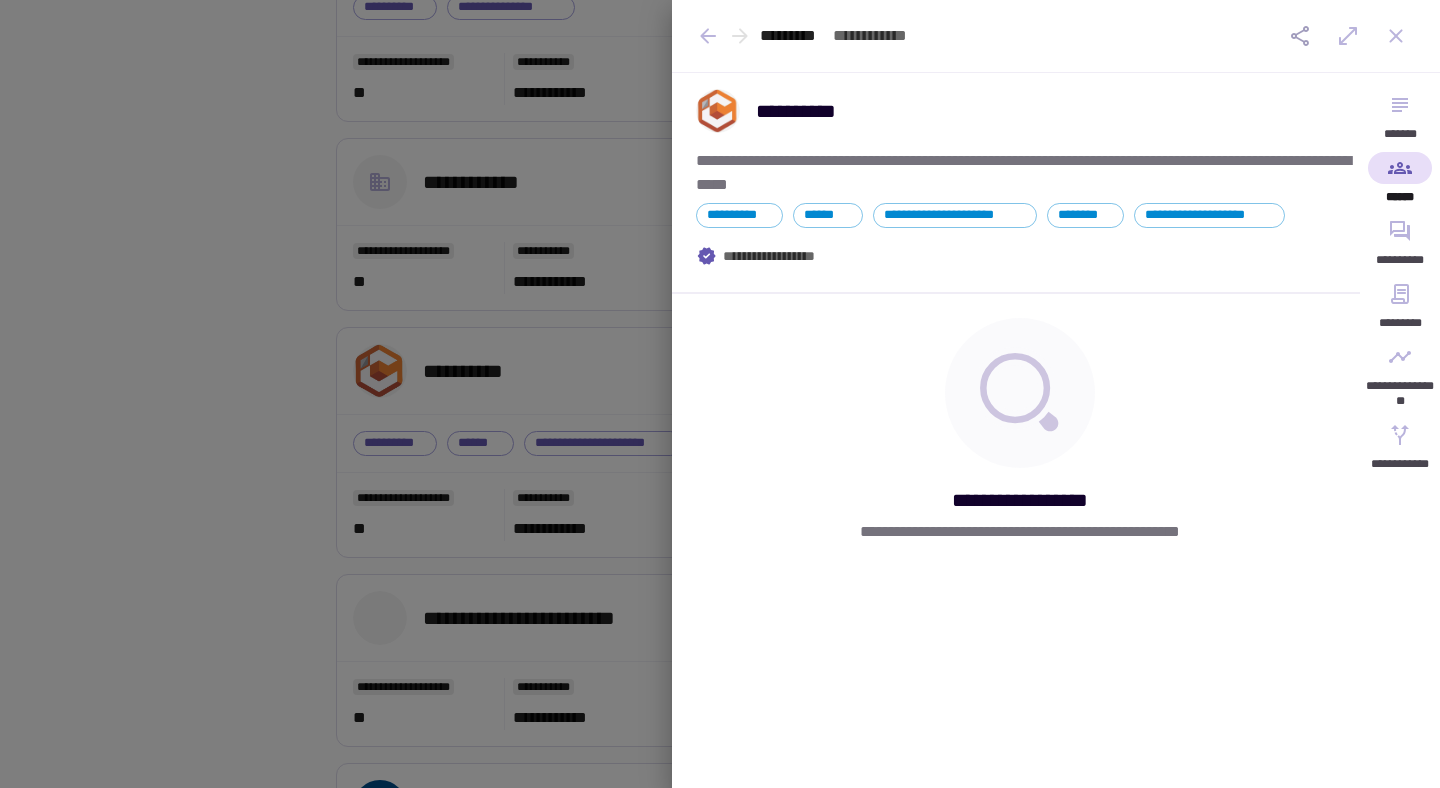 click at bounding box center [720, 394] 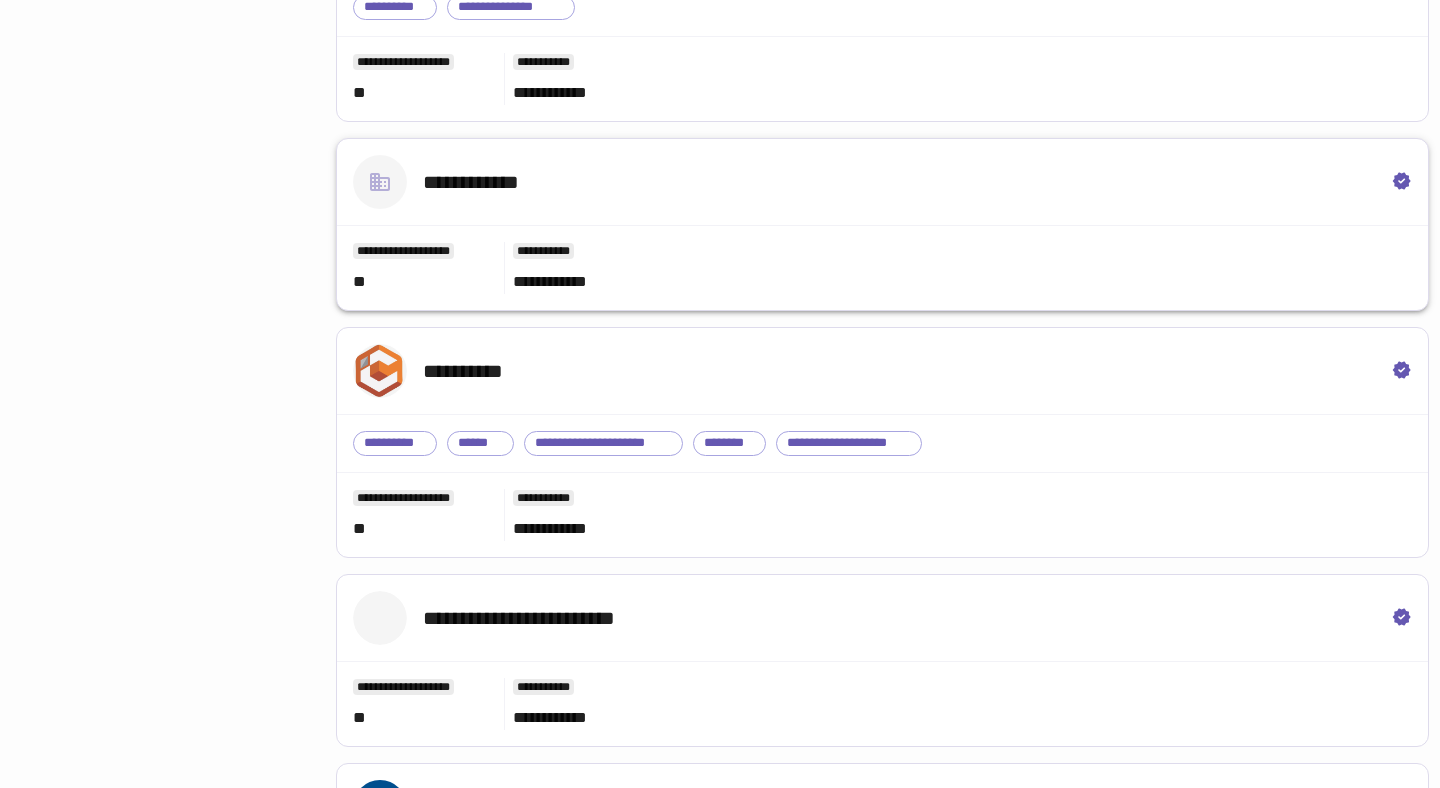 click on "**********" at bounding box center (882, 182) 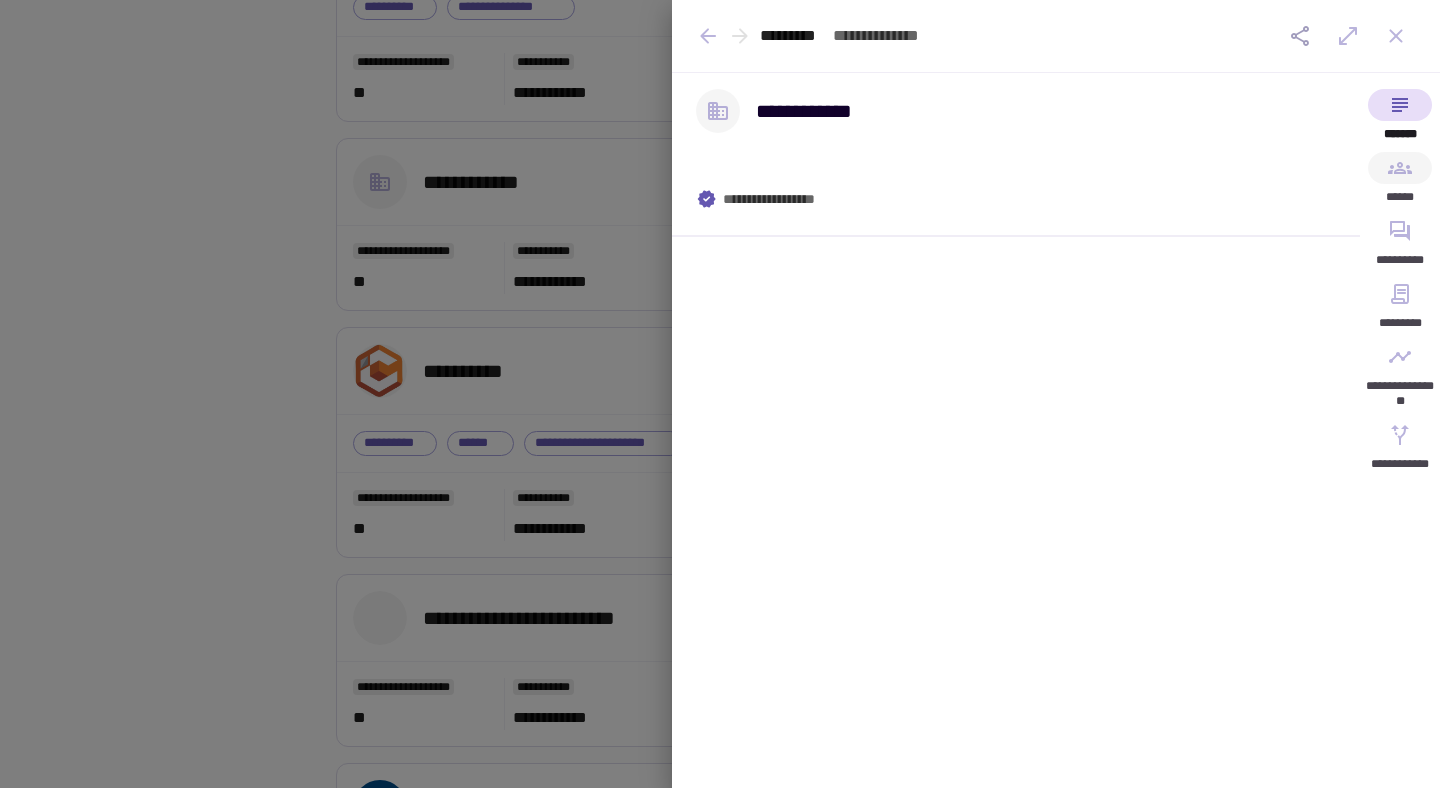 click 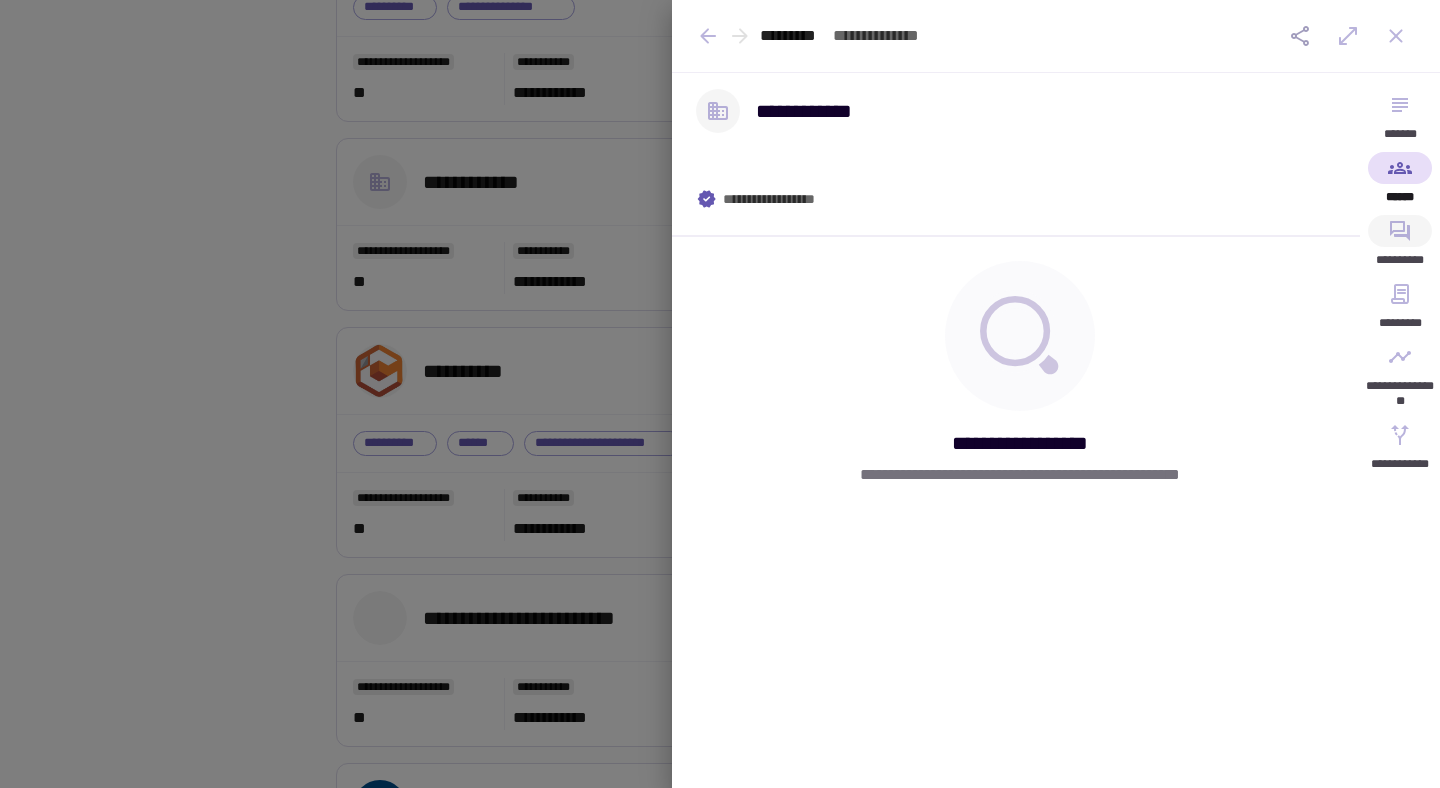 click 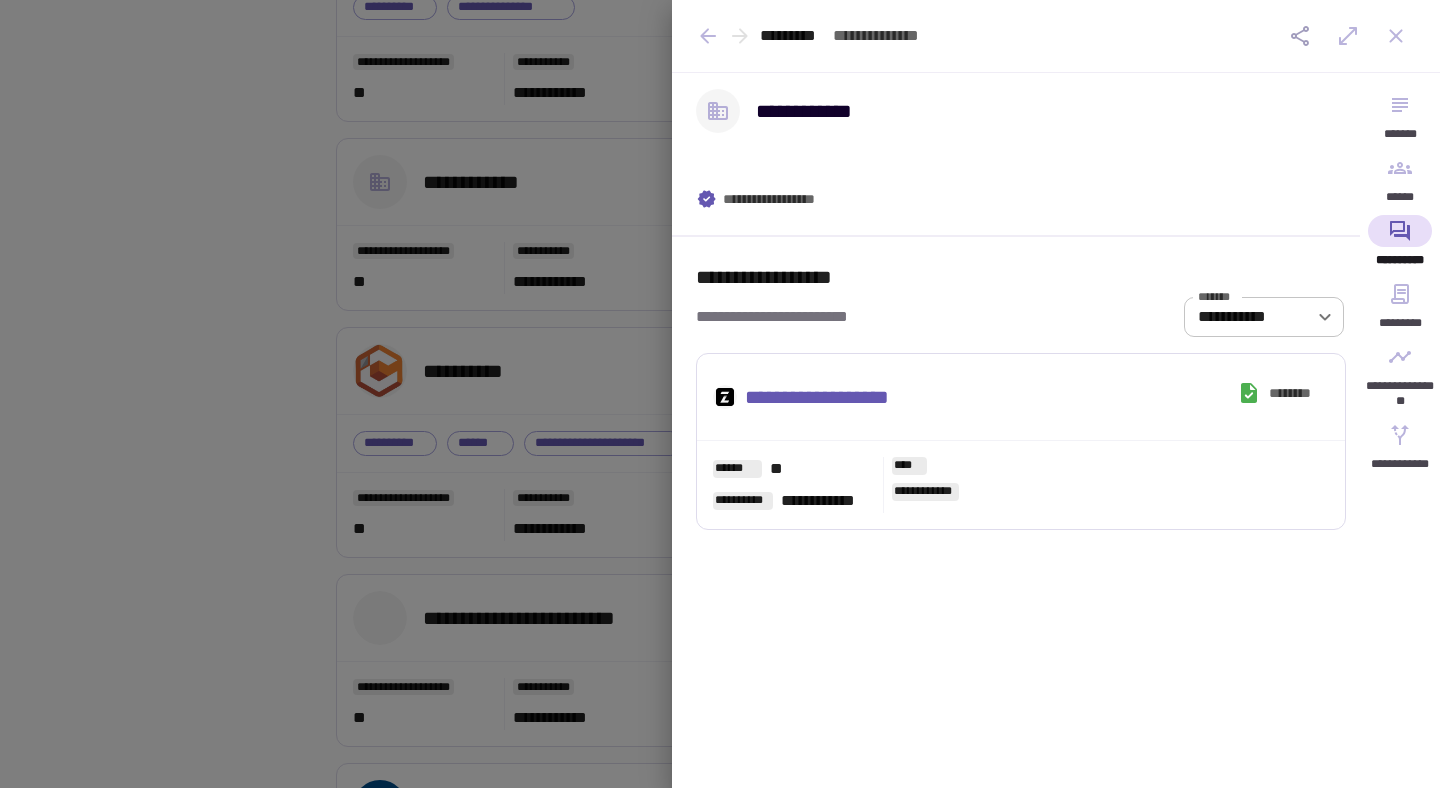 type 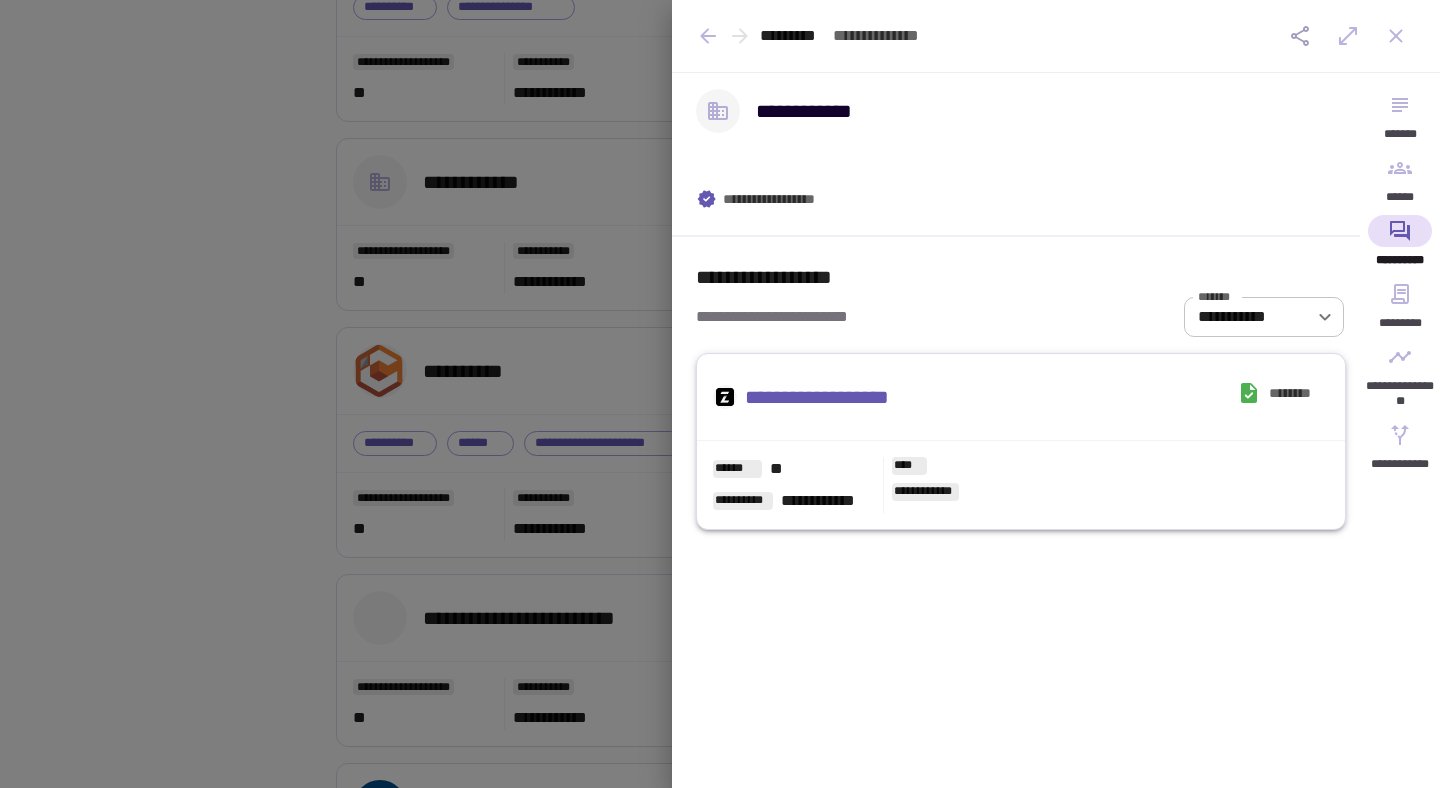 click on "**********" at bounding box center [839, 397] 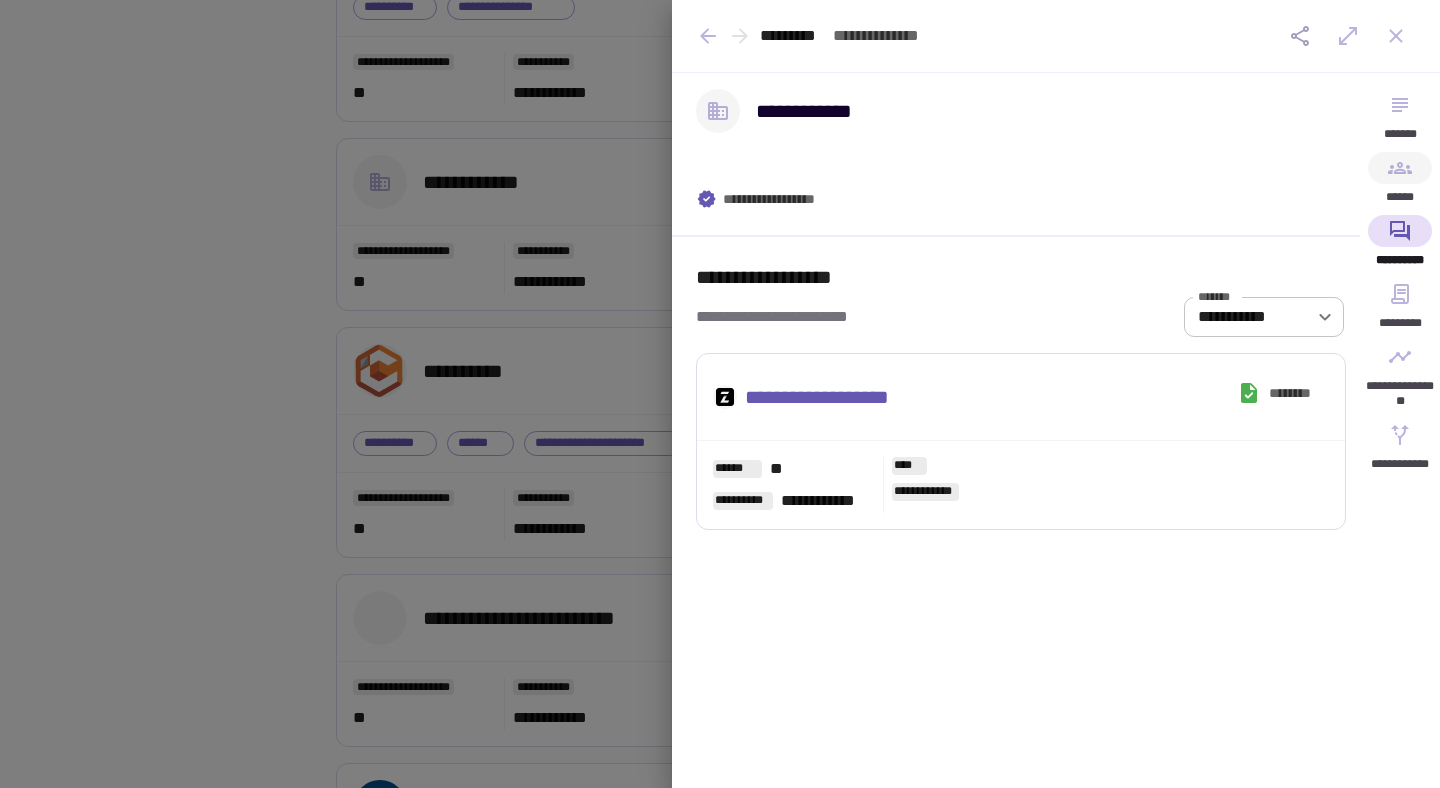 click 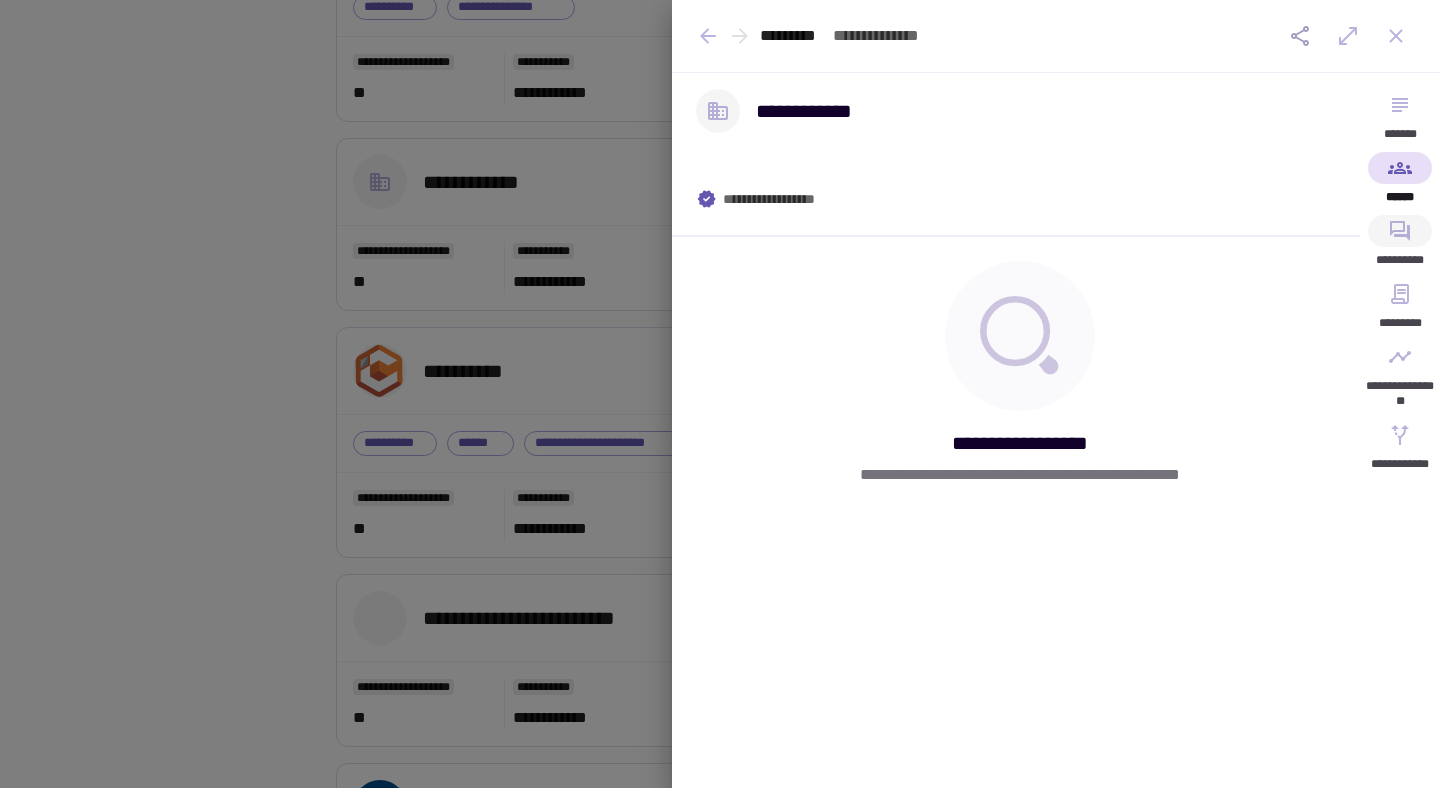 type 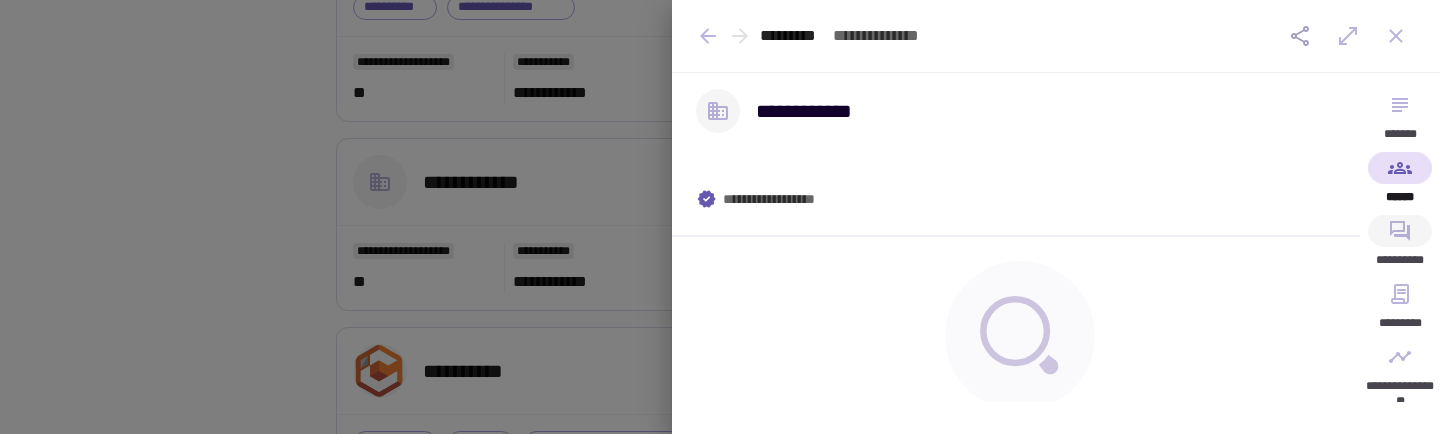 click 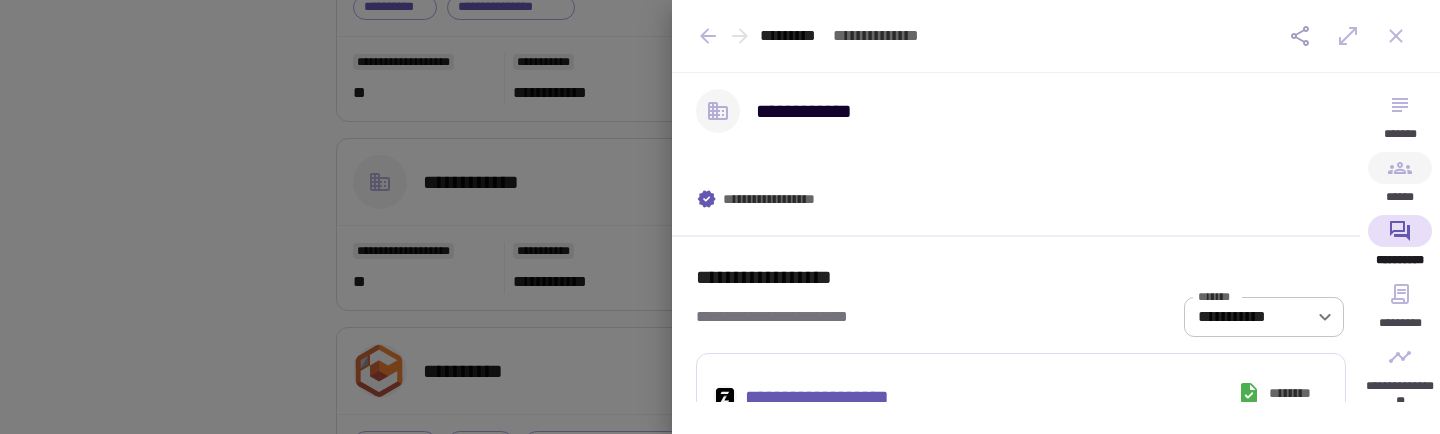 click 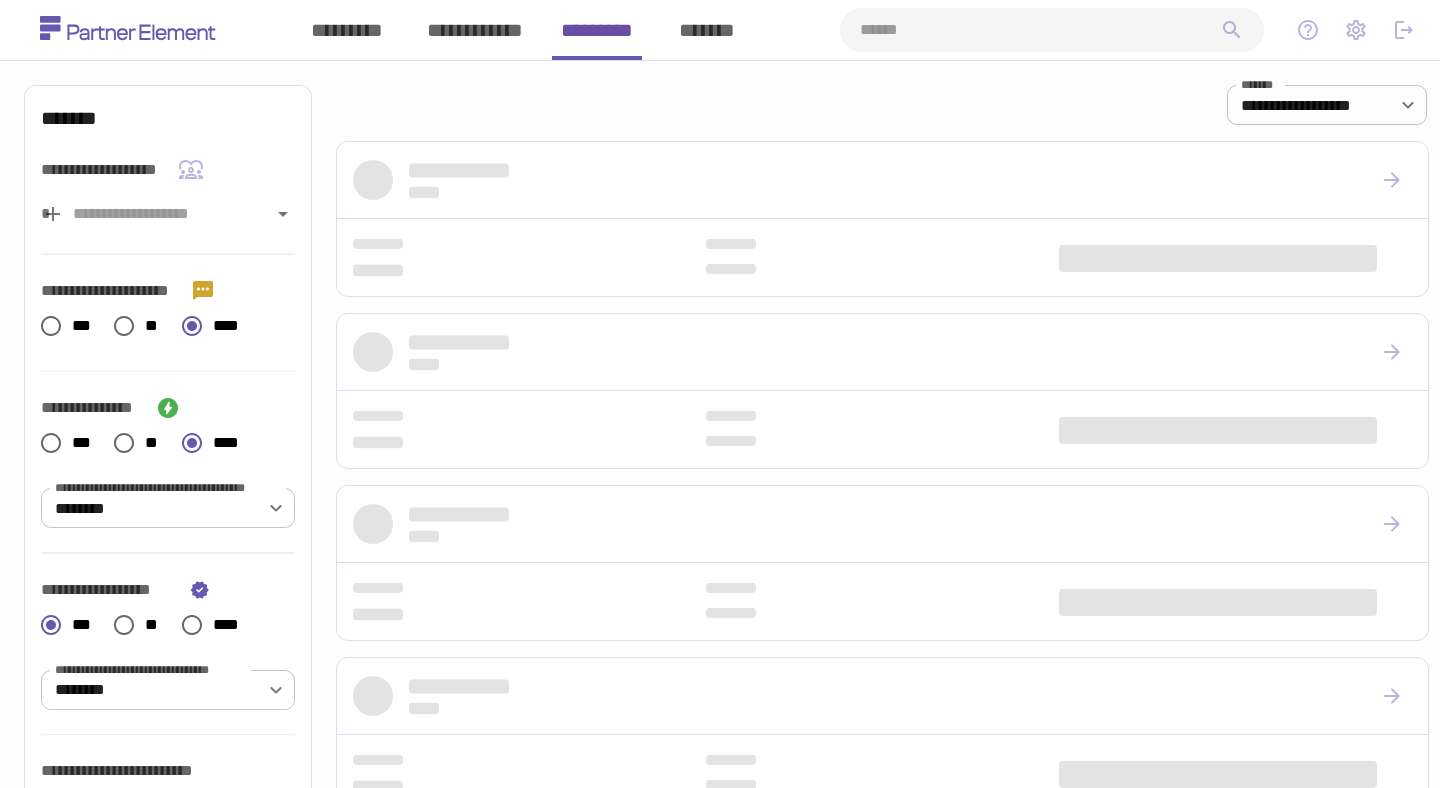 scroll, scrollTop: 0, scrollLeft: 0, axis: both 